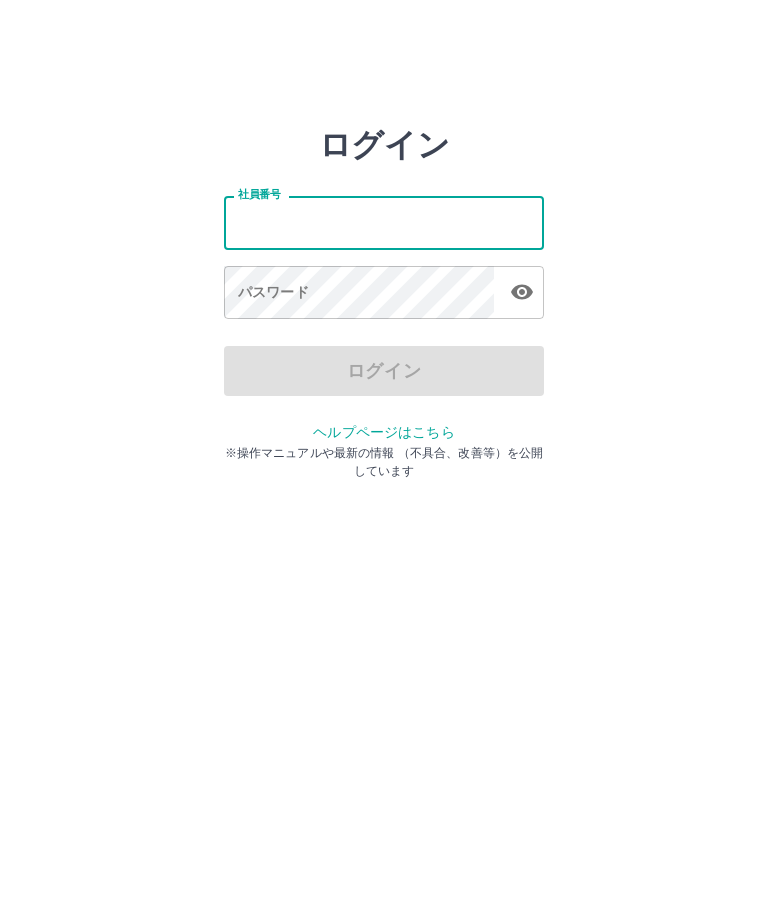 scroll, scrollTop: 0, scrollLeft: 0, axis: both 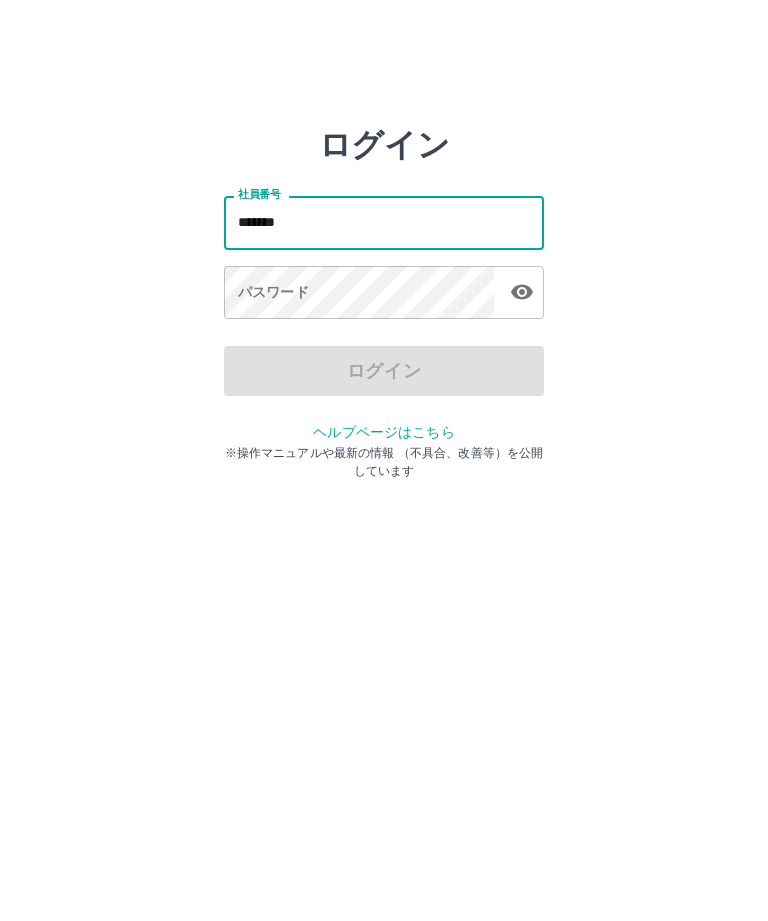 type on "*******" 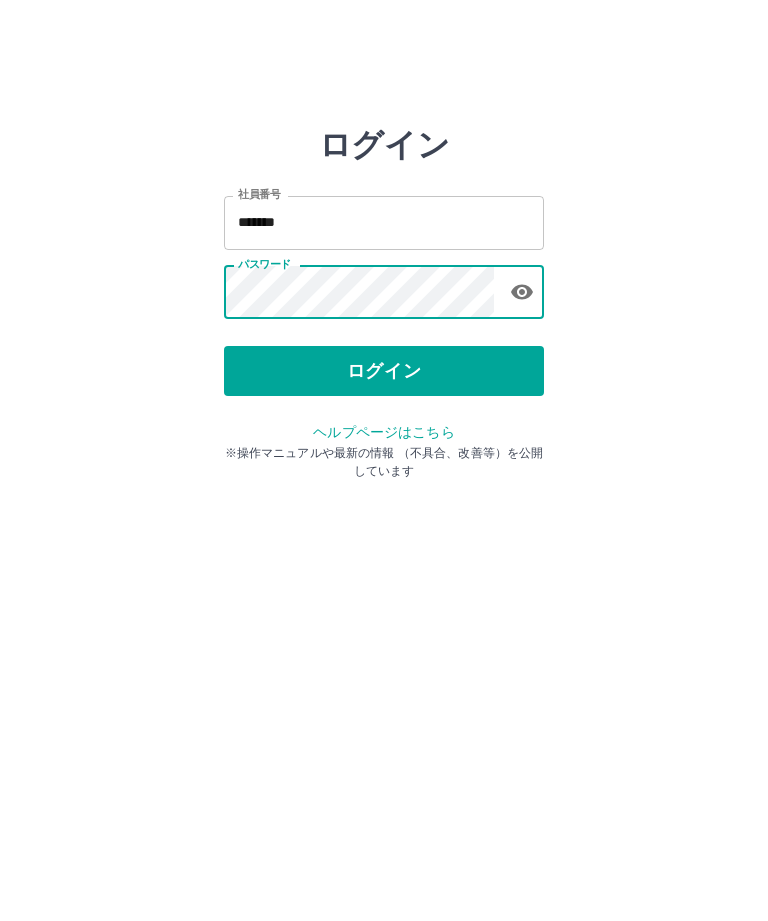 click on "ログイン" at bounding box center [384, 371] 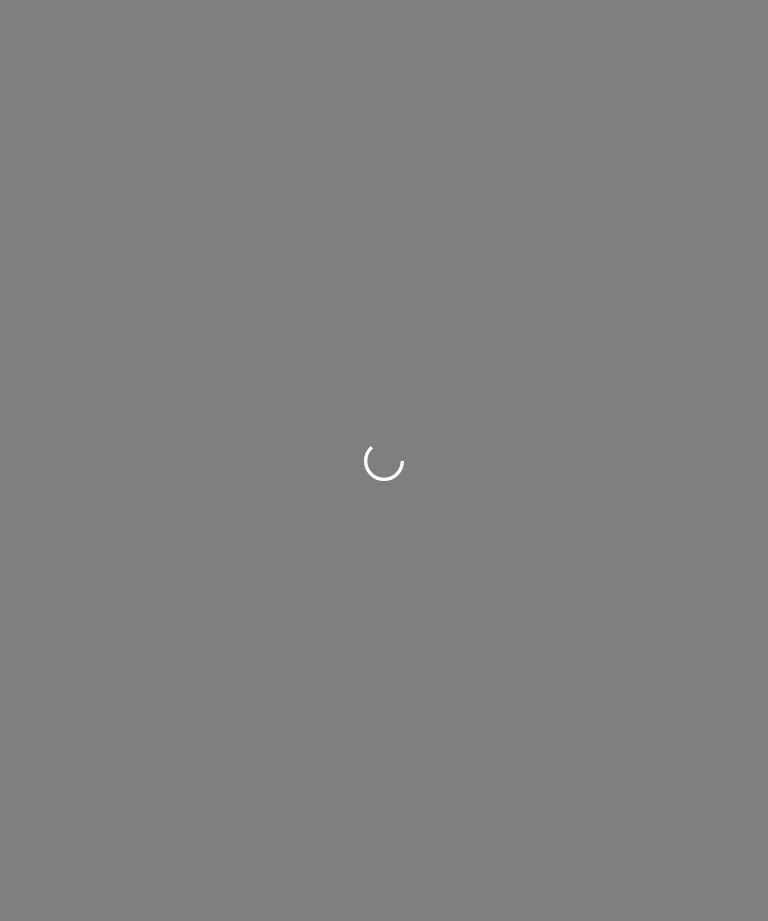 scroll, scrollTop: 0, scrollLeft: 0, axis: both 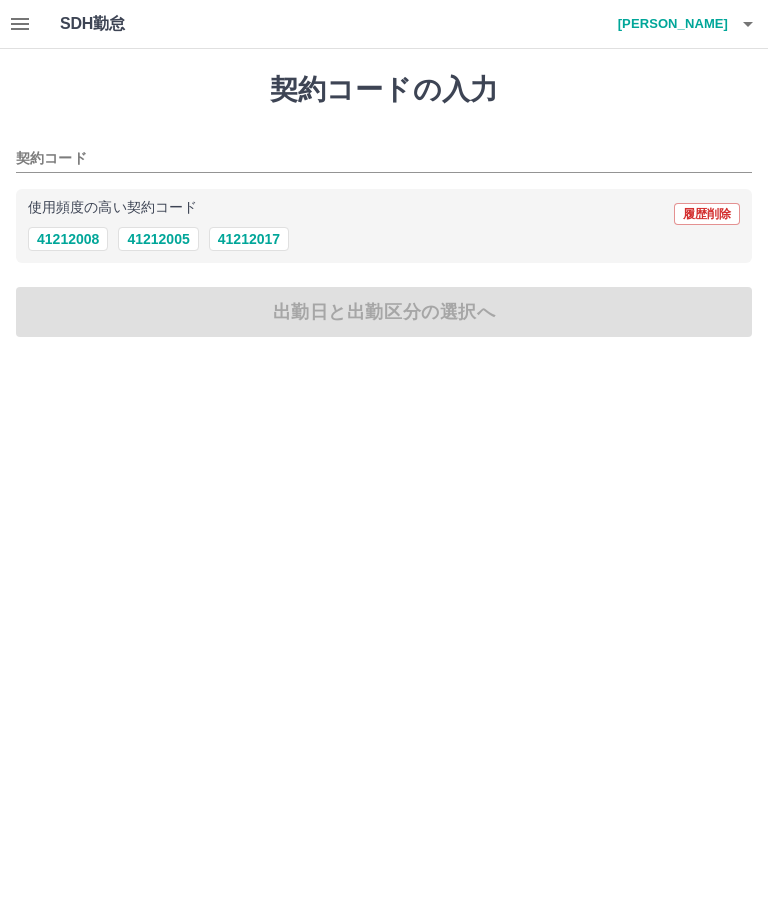 click on "41212005" at bounding box center [158, 239] 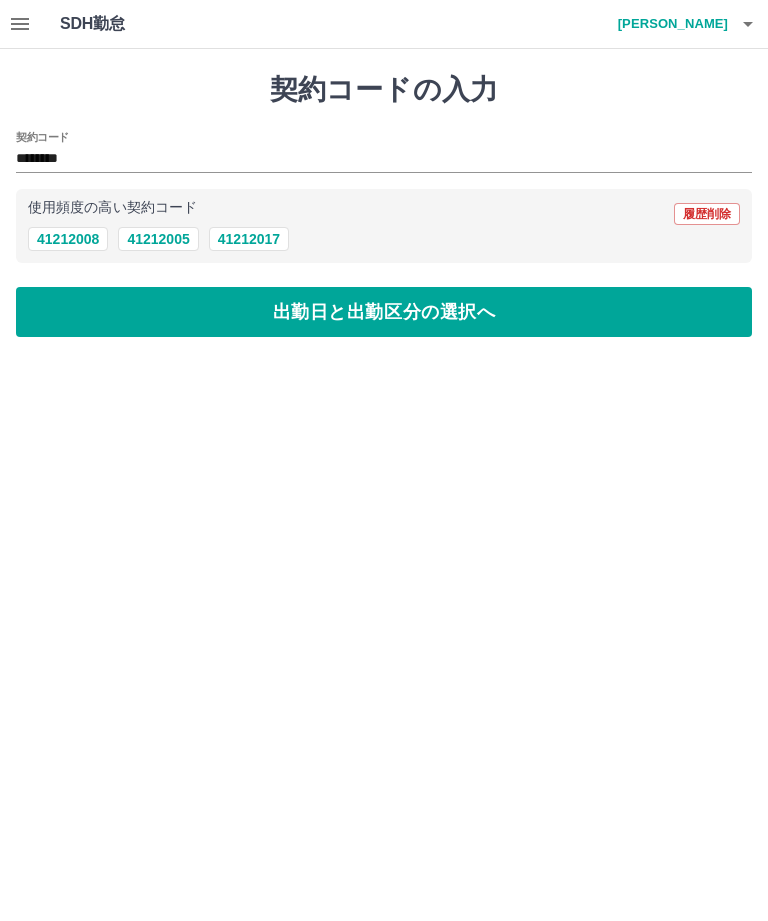 click on "出勤日と出勤区分の選択へ" at bounding box center (384, 312) 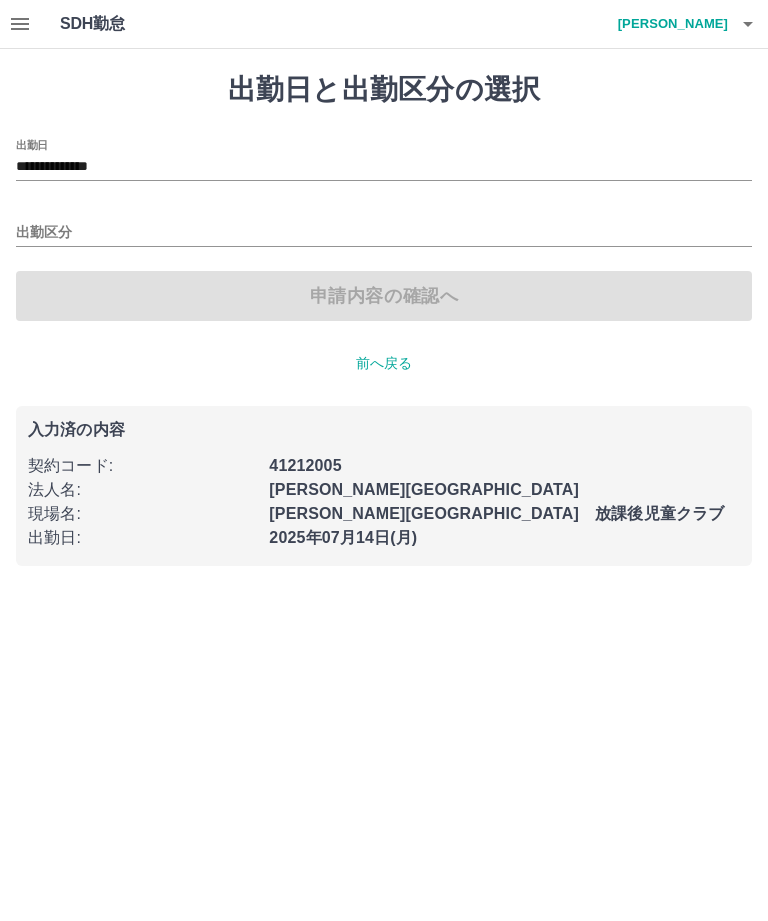 click on "出勤区分" at bounding box center (384, 233) 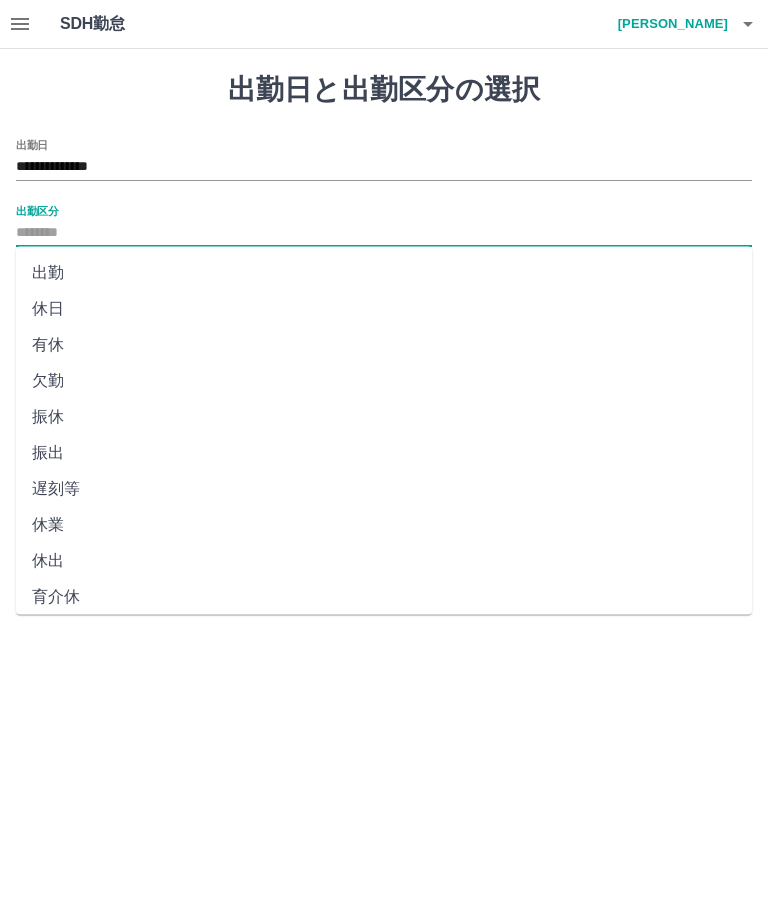 click on "出勤" at bounding box center [384, 273] 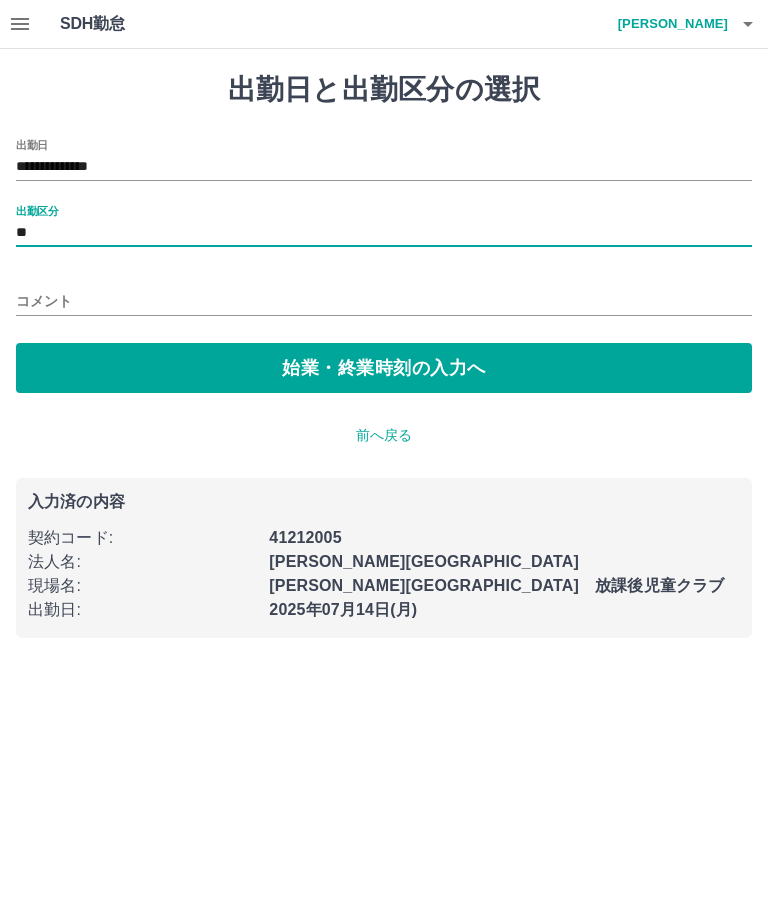 click on "始業・終業時刻の入力へ" at bounding box center [384, 368] 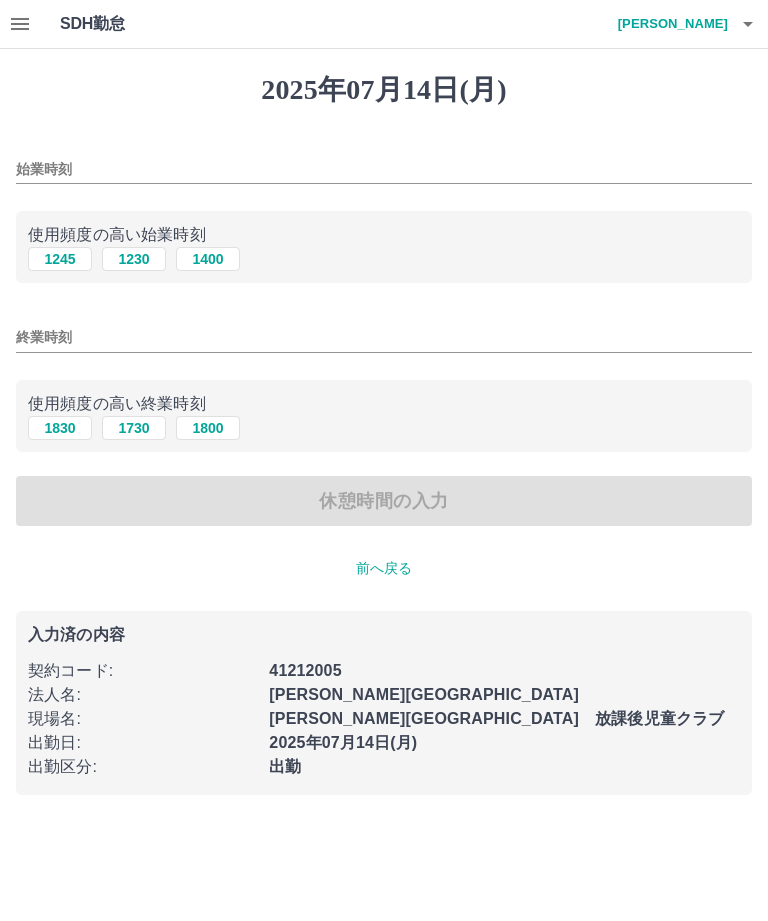 click on "始業時刻" at bounding box center [384, 169] 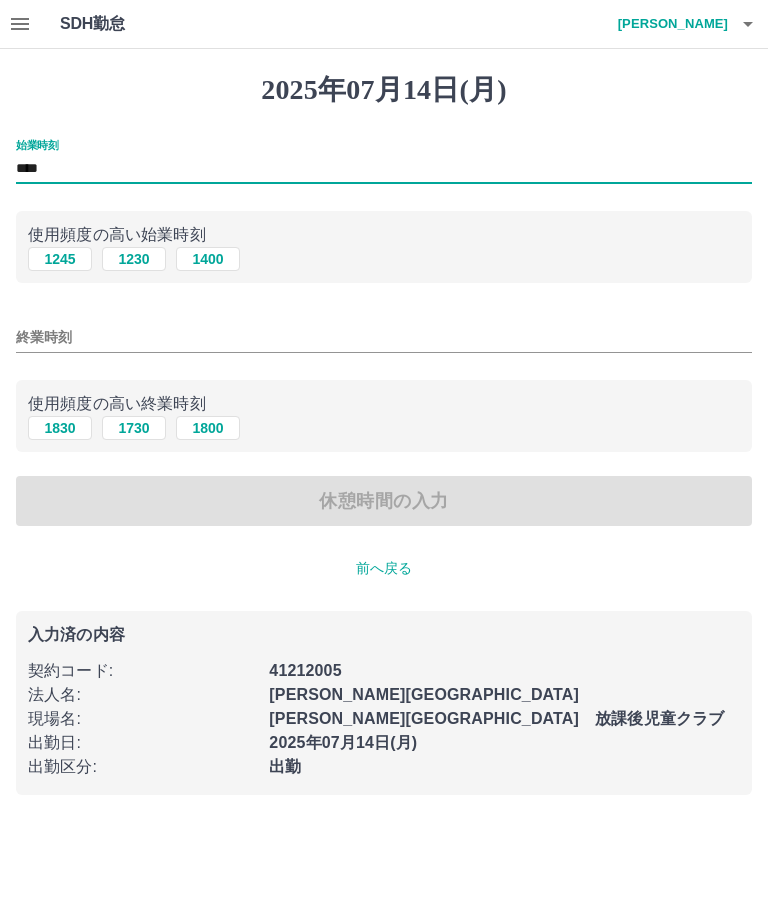 type on "****" 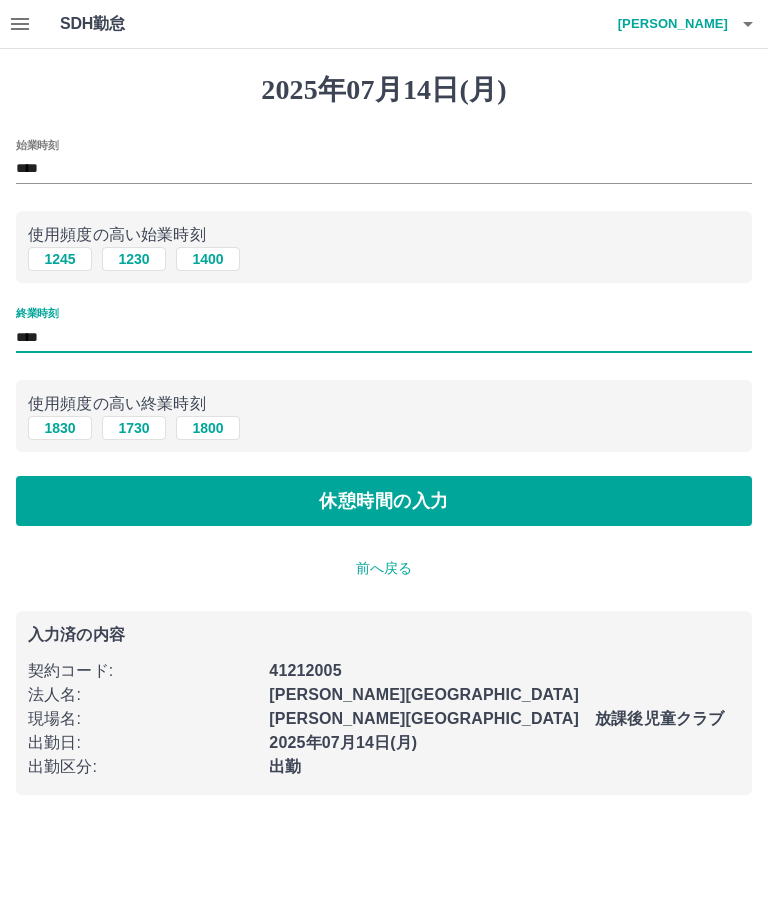 type on "****" 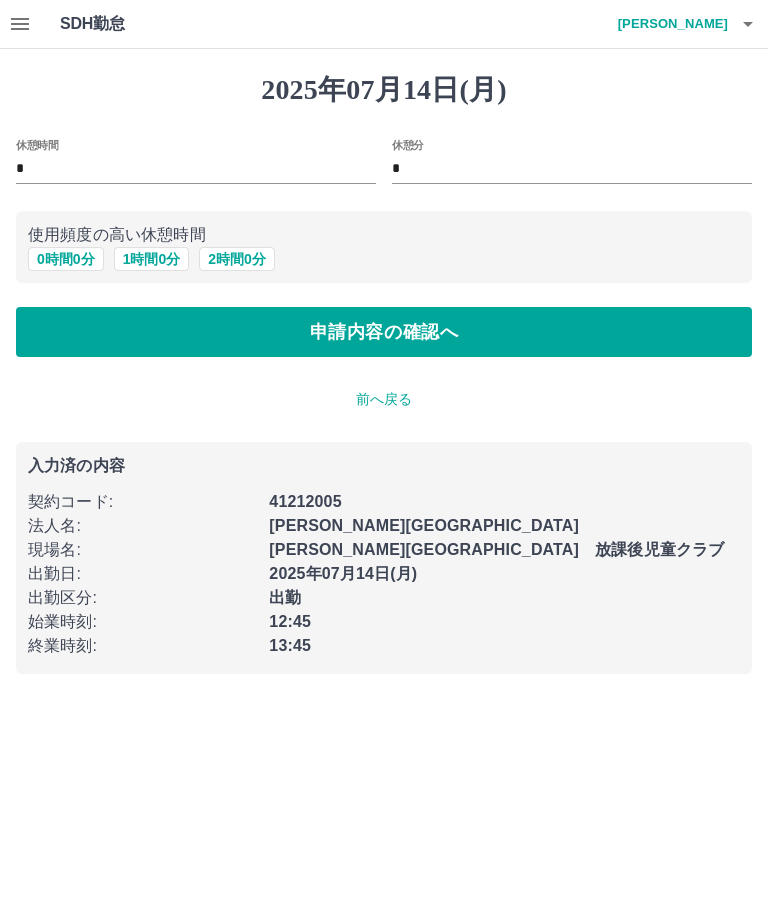 click on "申請内容の確認へ" at bounding box center [384, 332] 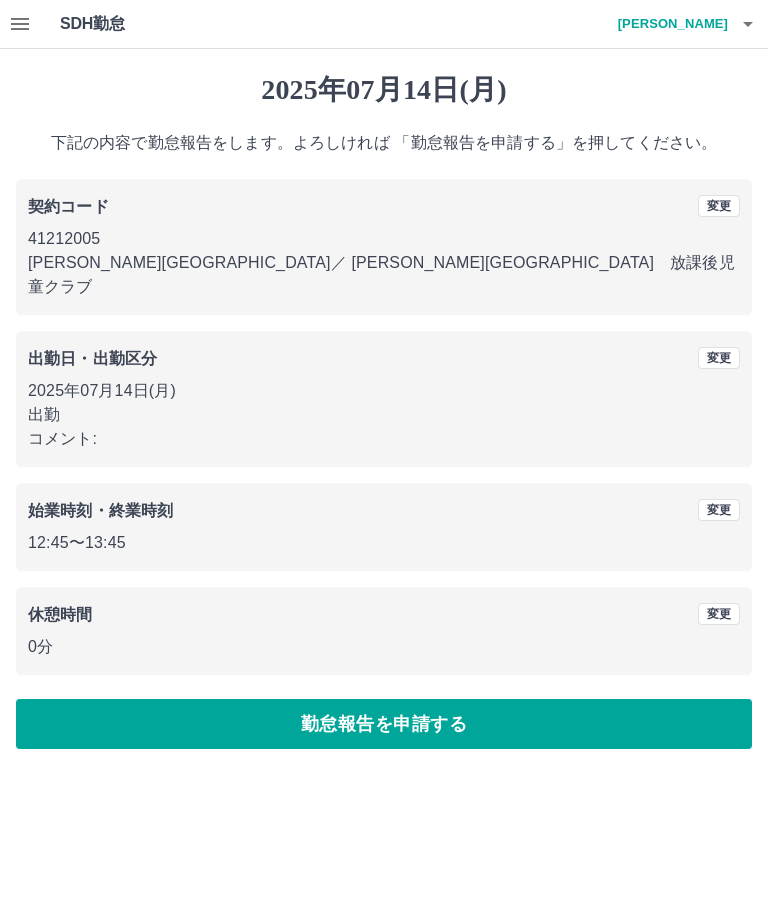 click on "勤怠報告を申請する" at bounding box center (384, 724) 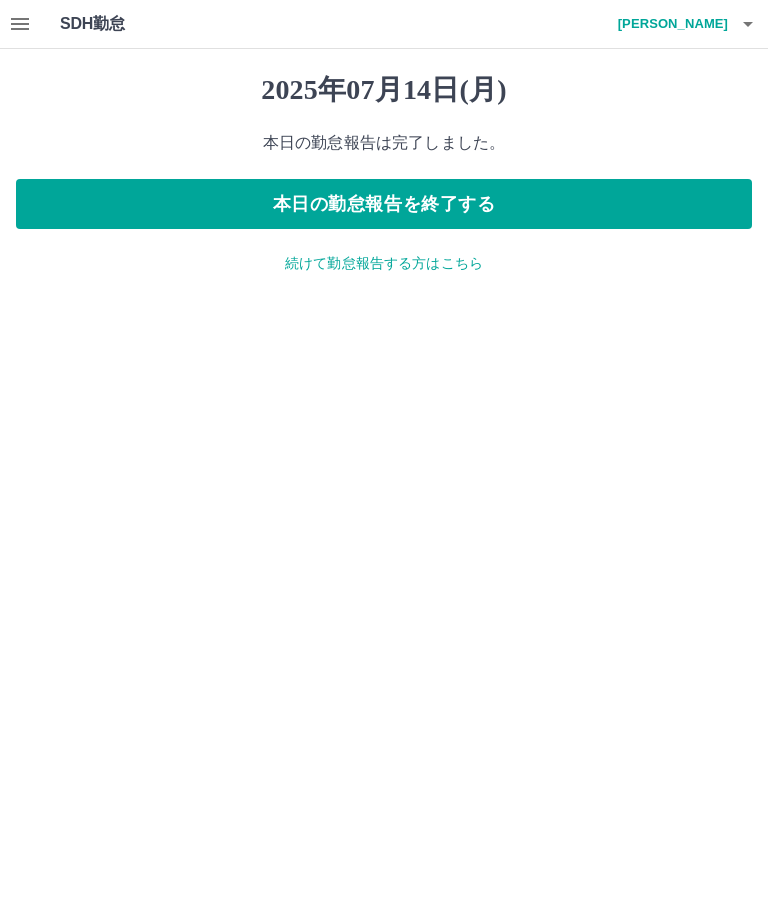 click on "本日の勤怠報告を終了する" at bounding box center (384, 204) 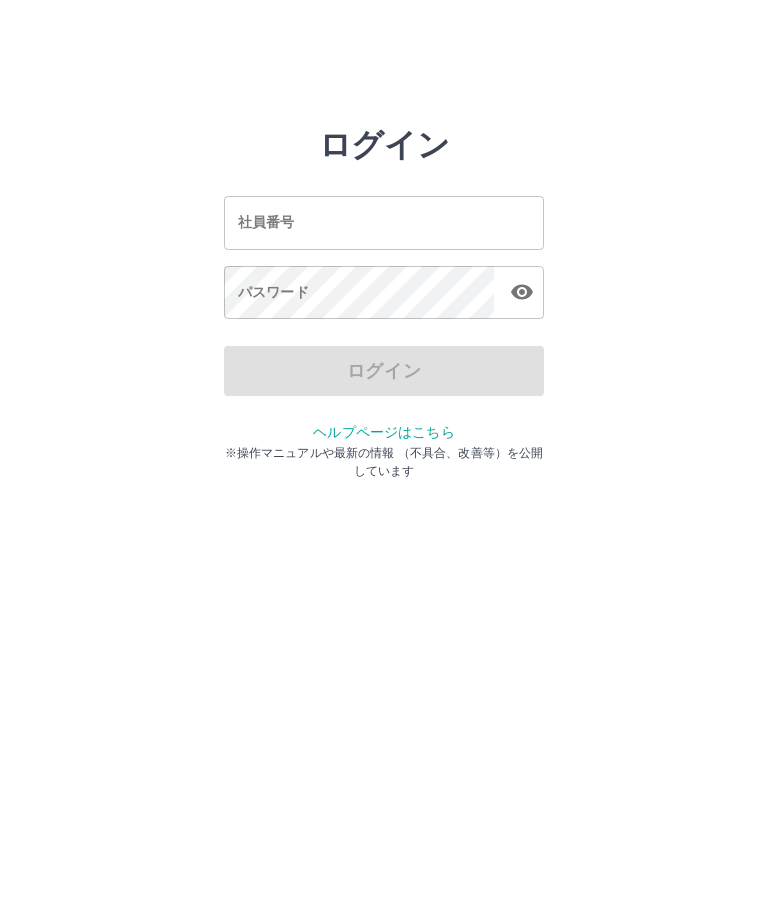 scroll, scrollTop: 0, scrollLeft: 0, axis: both 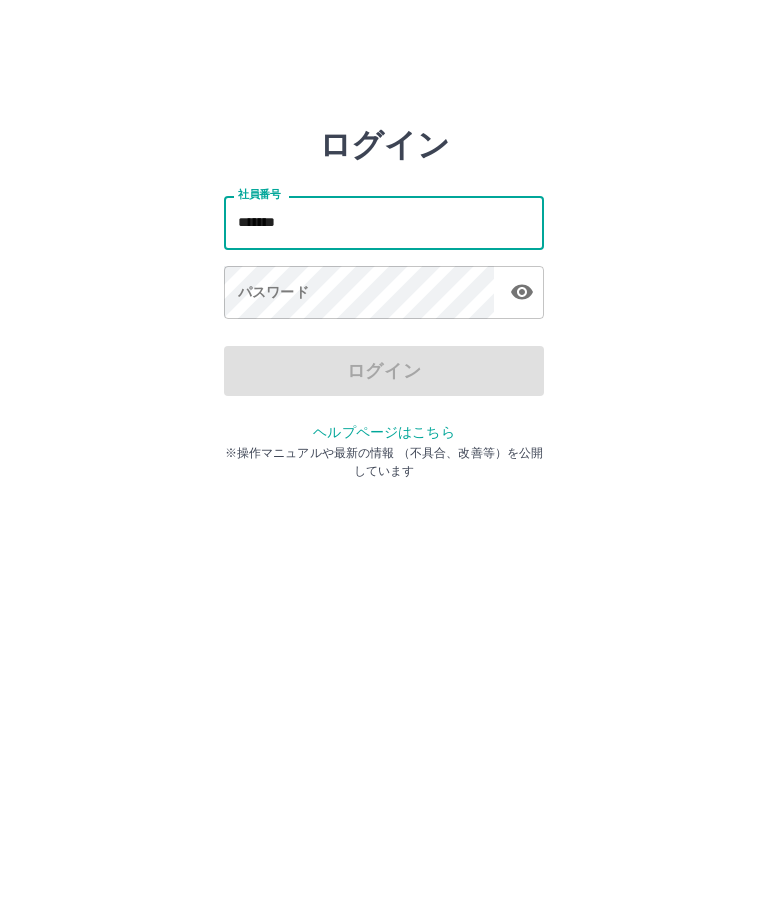 type on "*******" 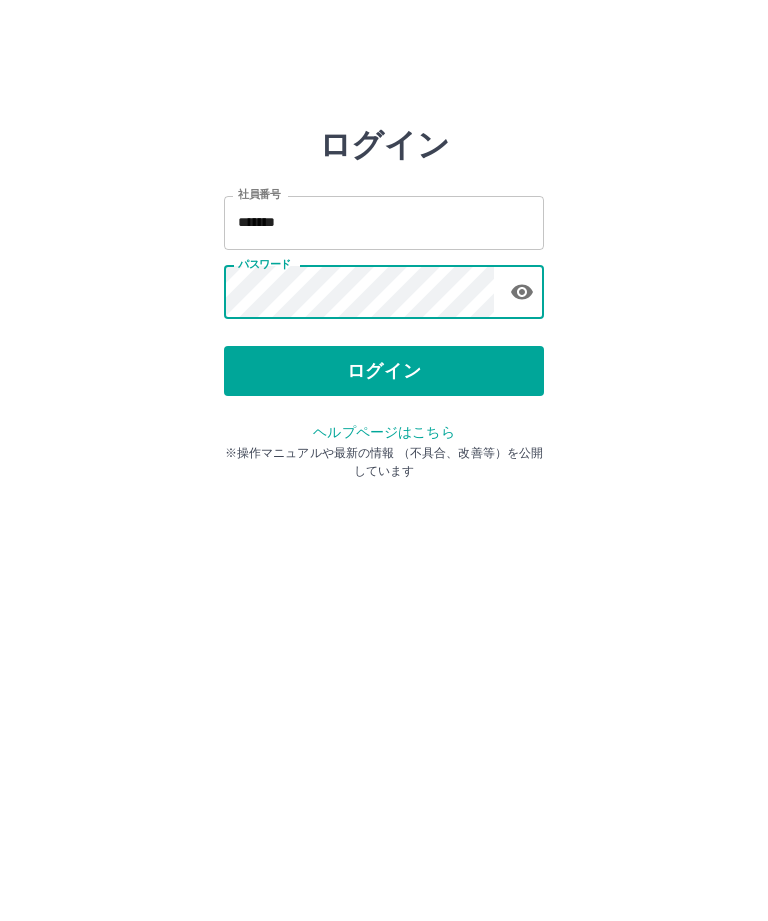 click on "ログイン" at bounding box center (384, 371) 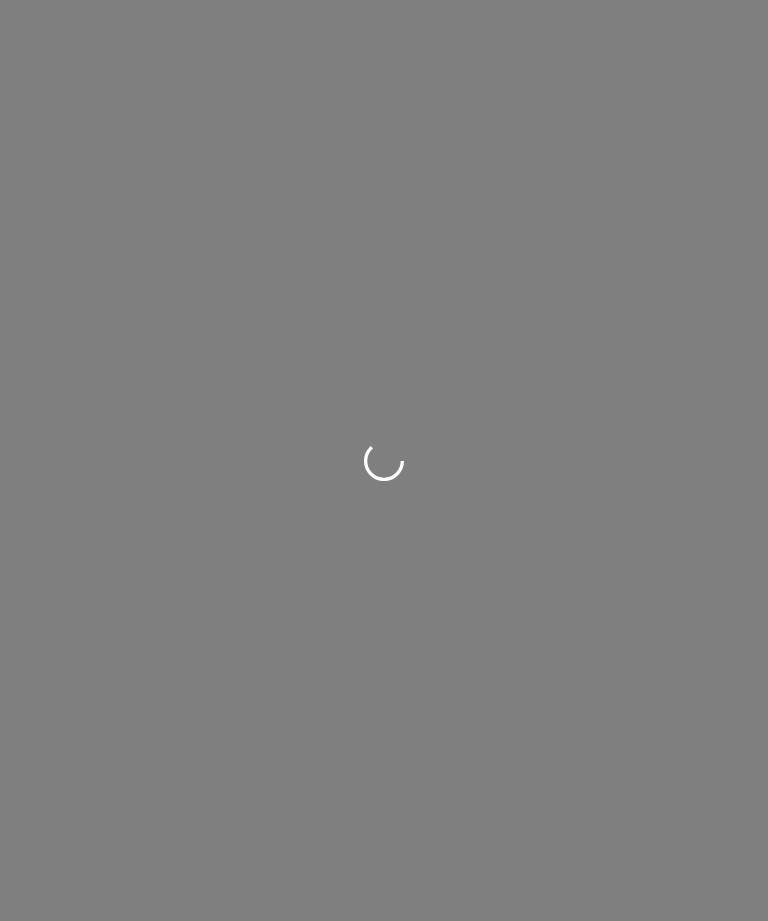 scroll, scrollTop: 0, scrollLeft: 0, axis: both 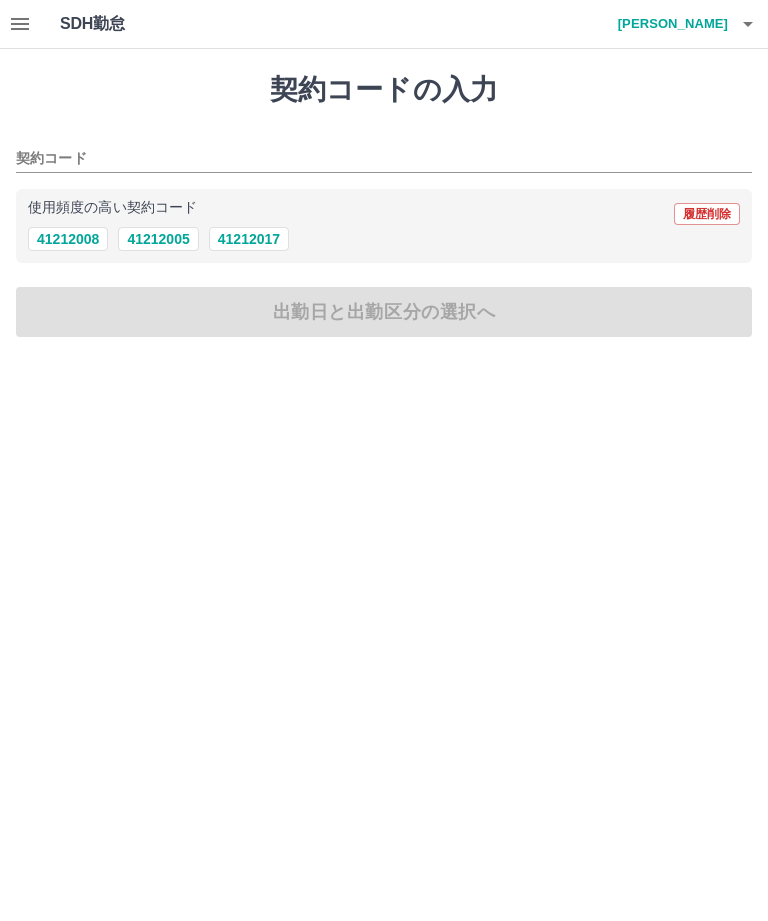 click on "41212005" at bounding box center [158, 239] 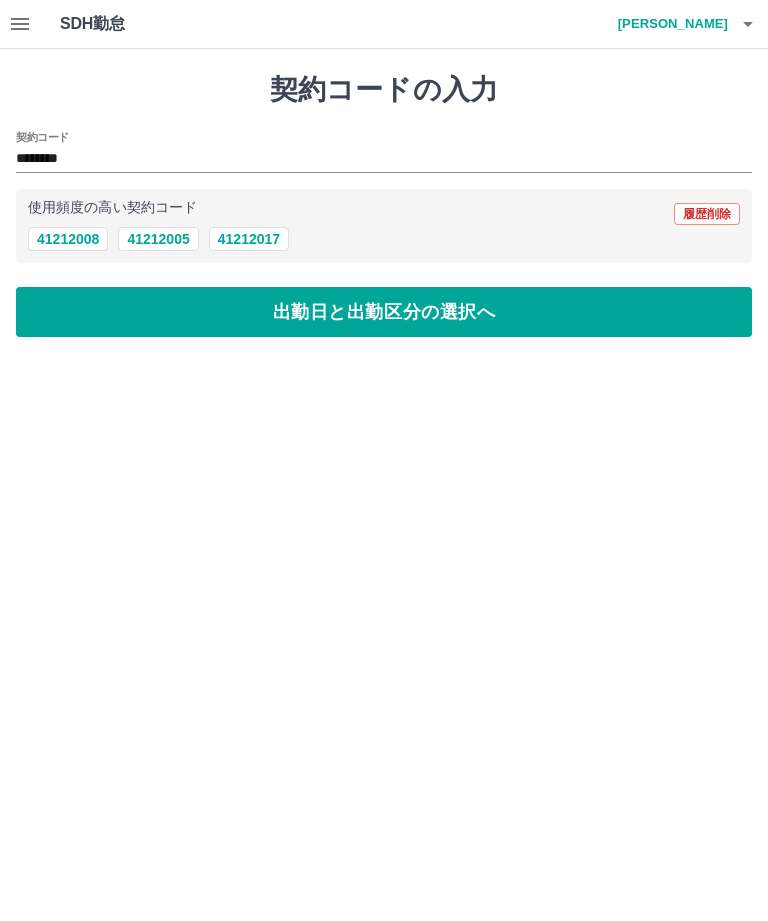click on "出勤日と出勤区分の選択へ" at bounding box center (384, 312) 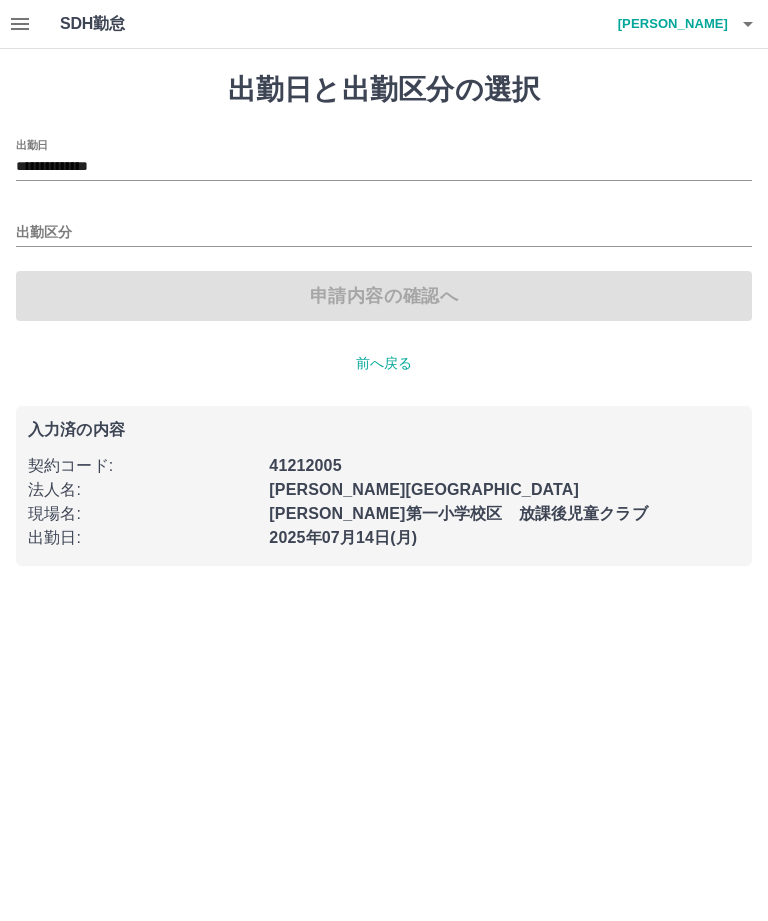 click on "出勤区分" at bounding box center [384, 233] 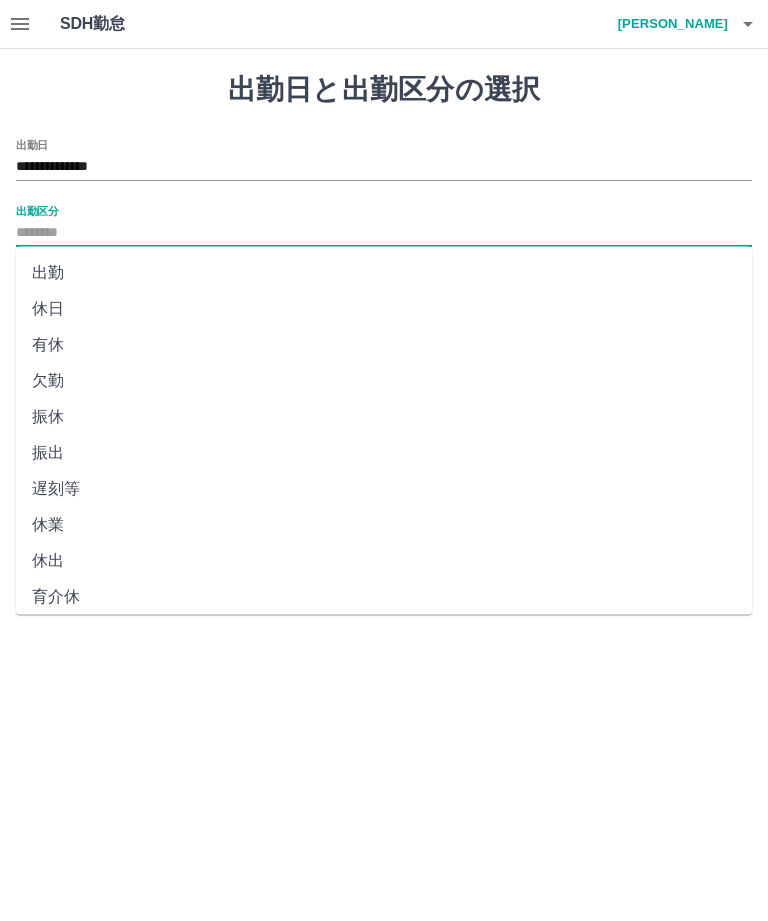 click on "出勤" at bounding box center (384, 273) 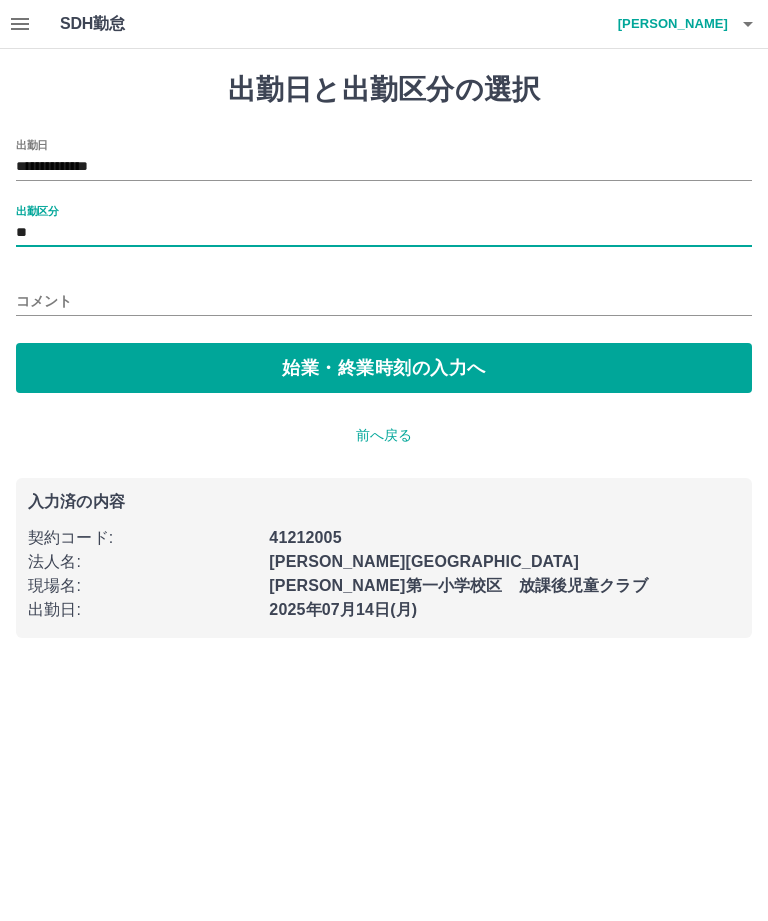 type on "**" 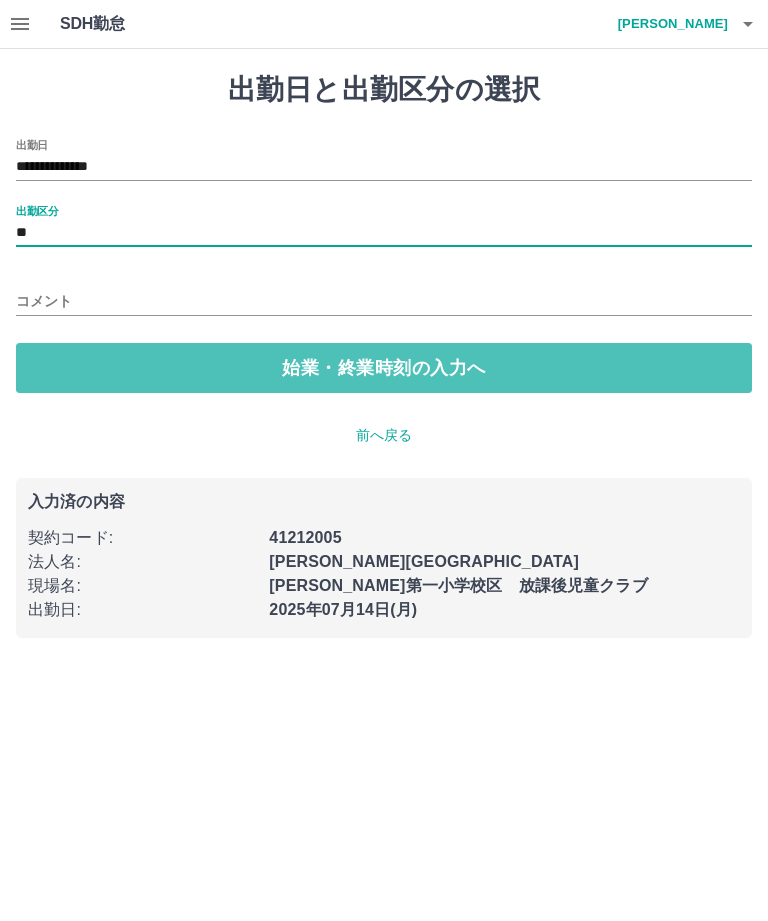 click on "始業・終業時刻の入力へ" at bounding box center [384, 368] 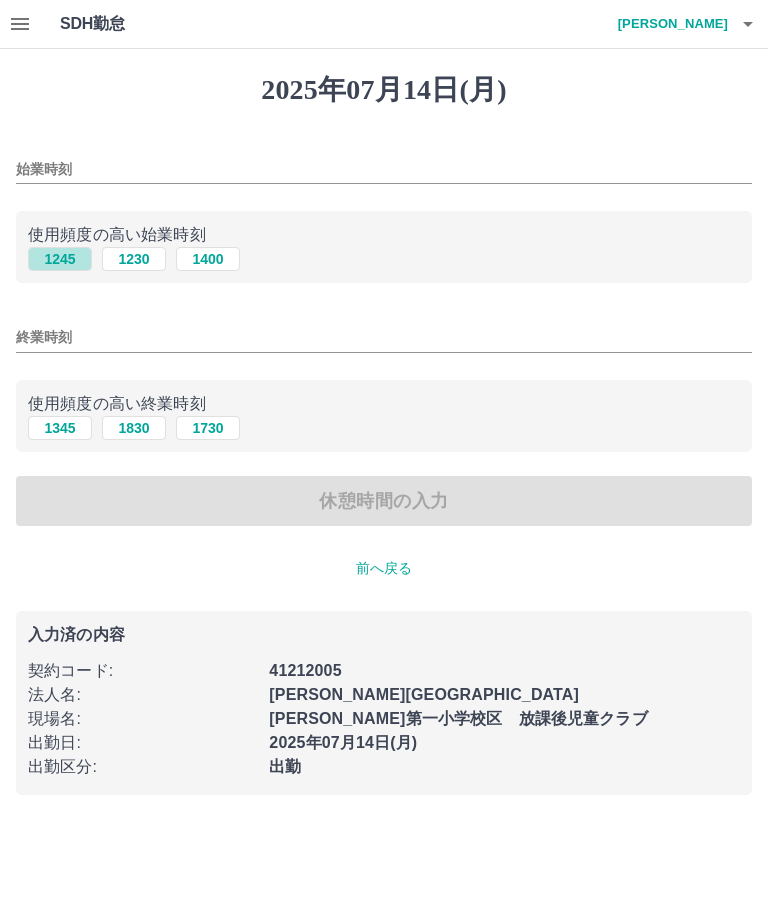 click on "1245" at bounding box center [60, 259] 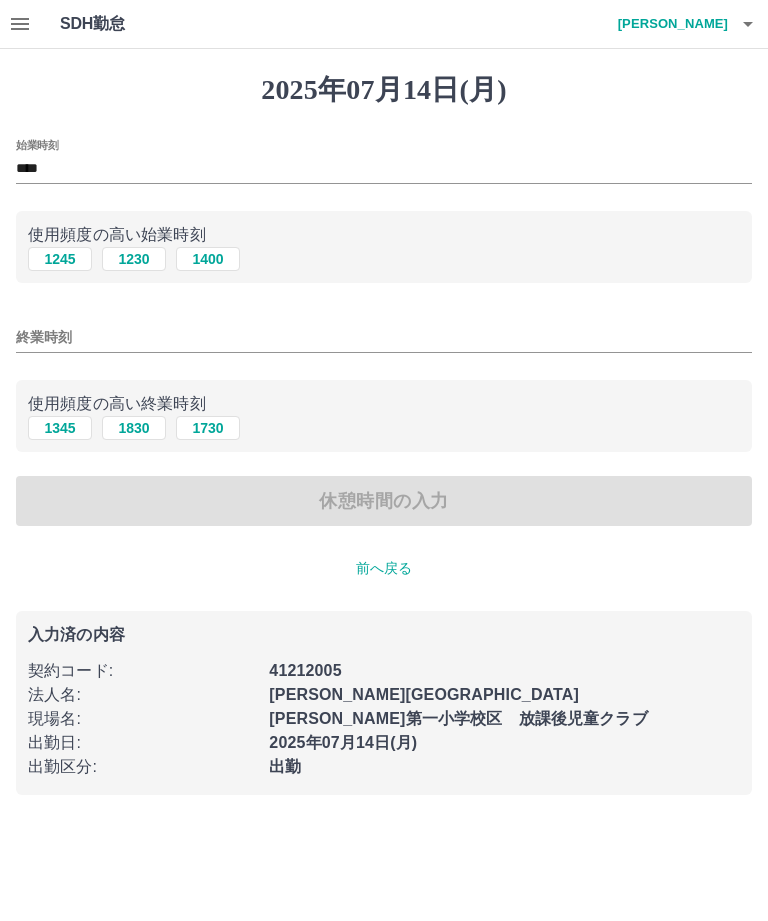 click on "終業時刻" at bounding box center [384, 337] 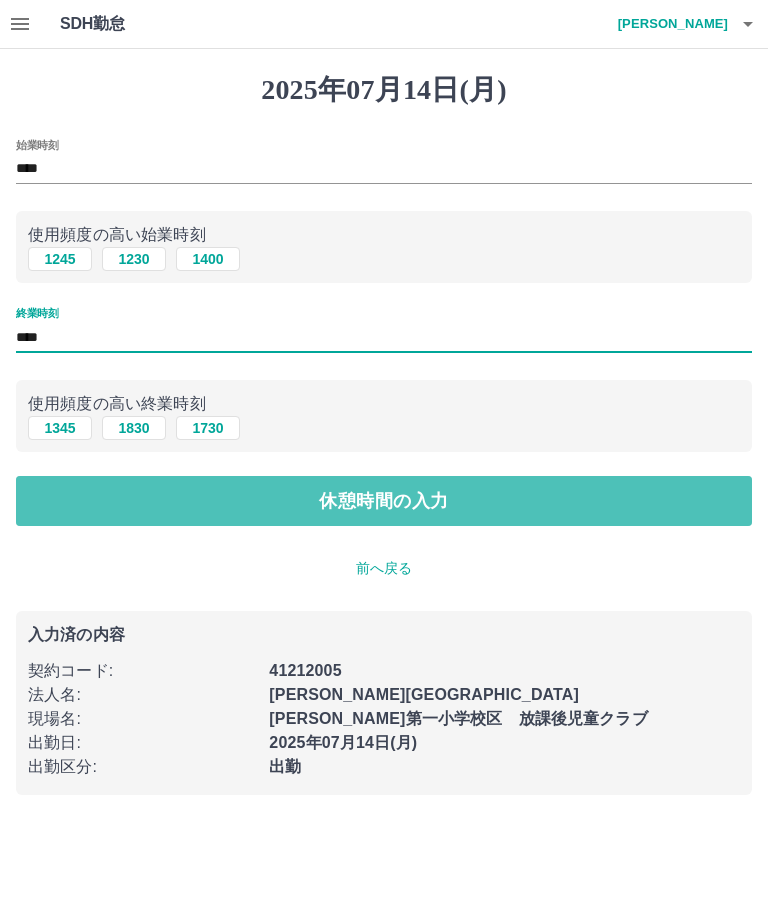 type on "****" 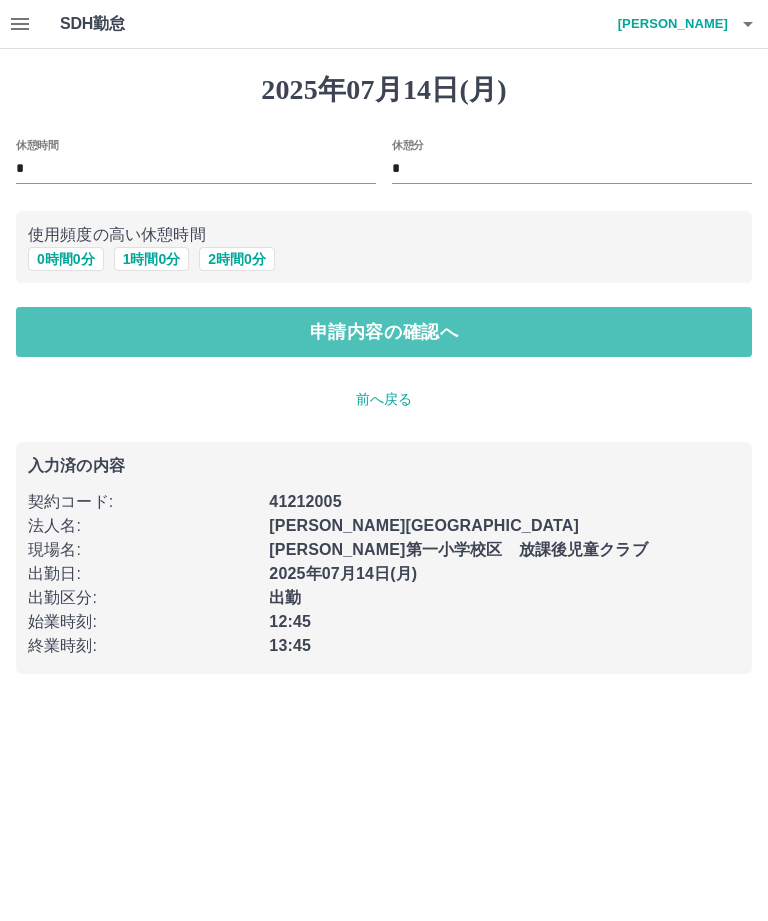 click on "申請内容の確認へ" at bounding box center (384, 332) 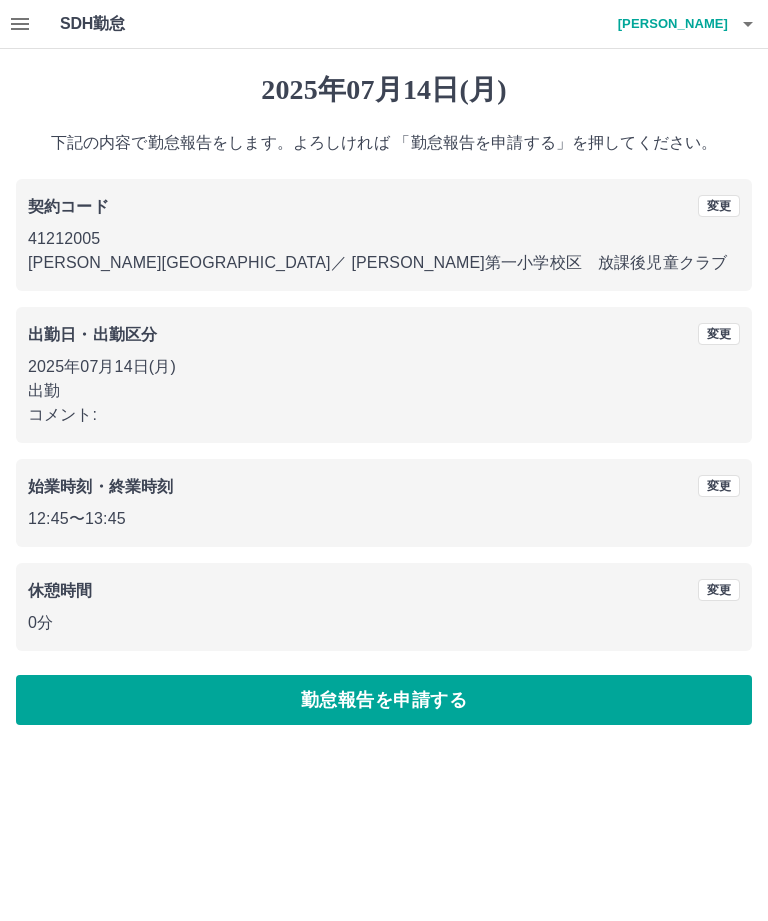 click on "勤怠報告を申請する" at bounding box center (384, 700) 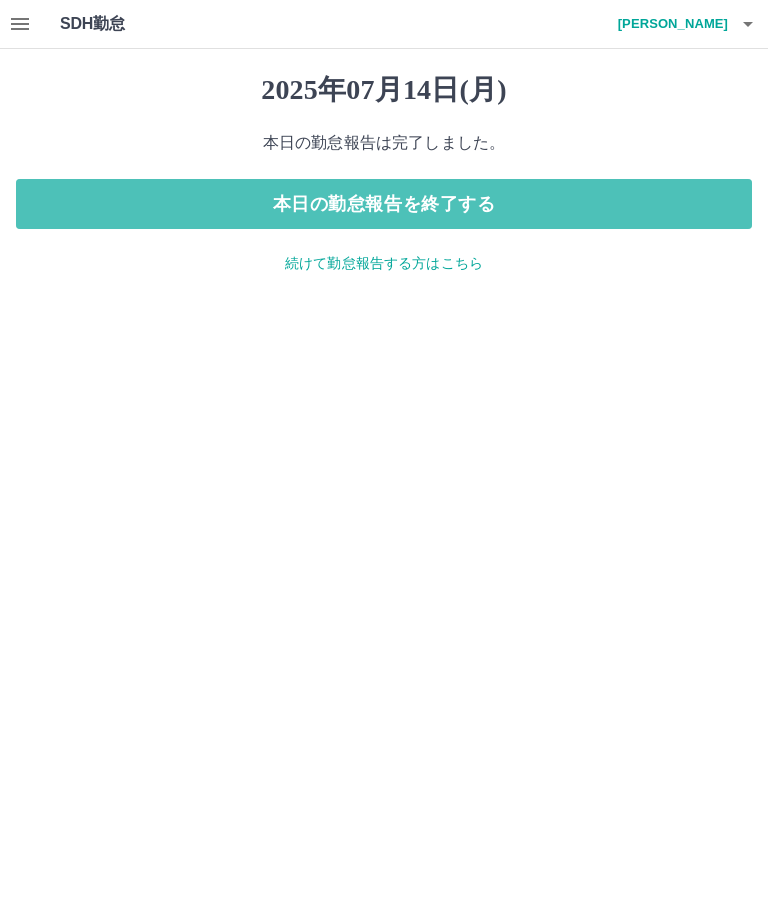 click on "本日の勤怠報告を終了する" at bounding box center [384, 204] 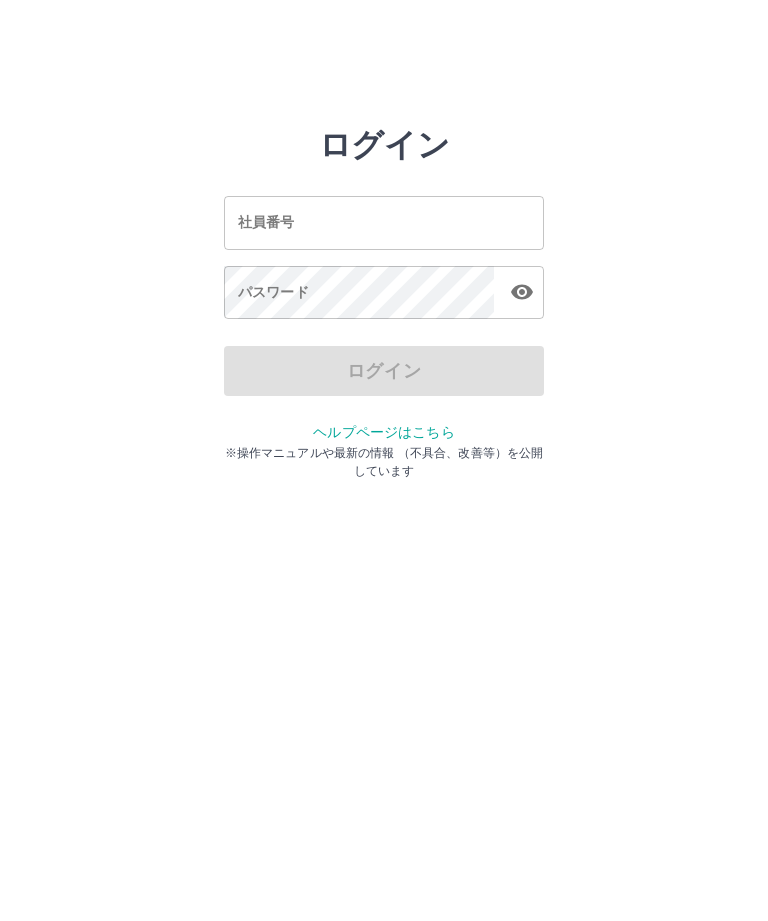 scroll, scrollTop: 0, scrollLeft: 0, axis: both 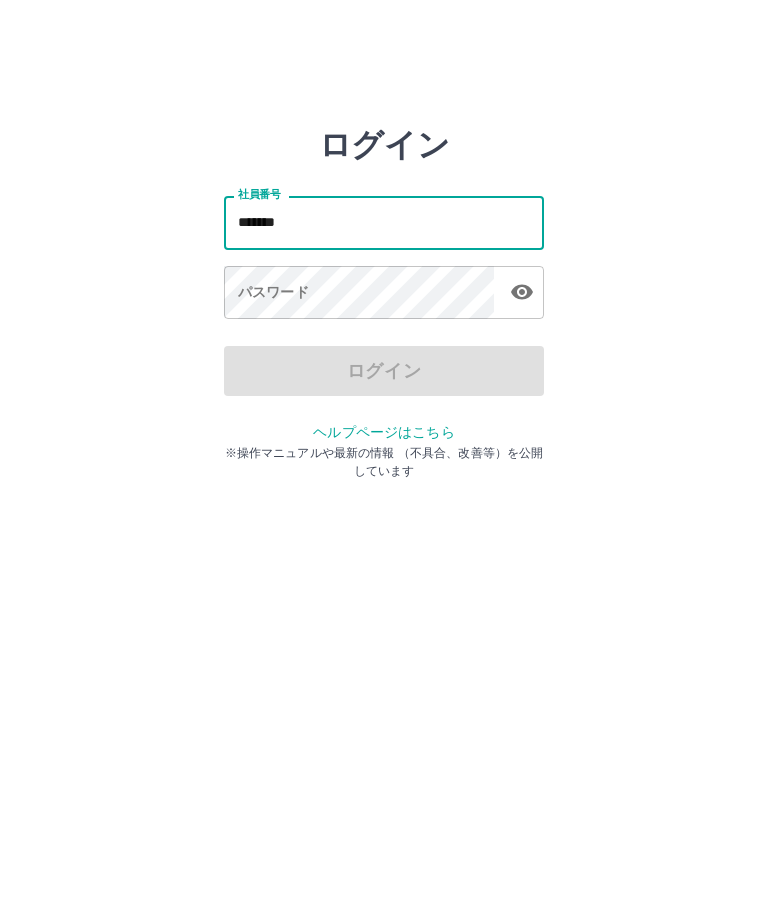 type on "*******" 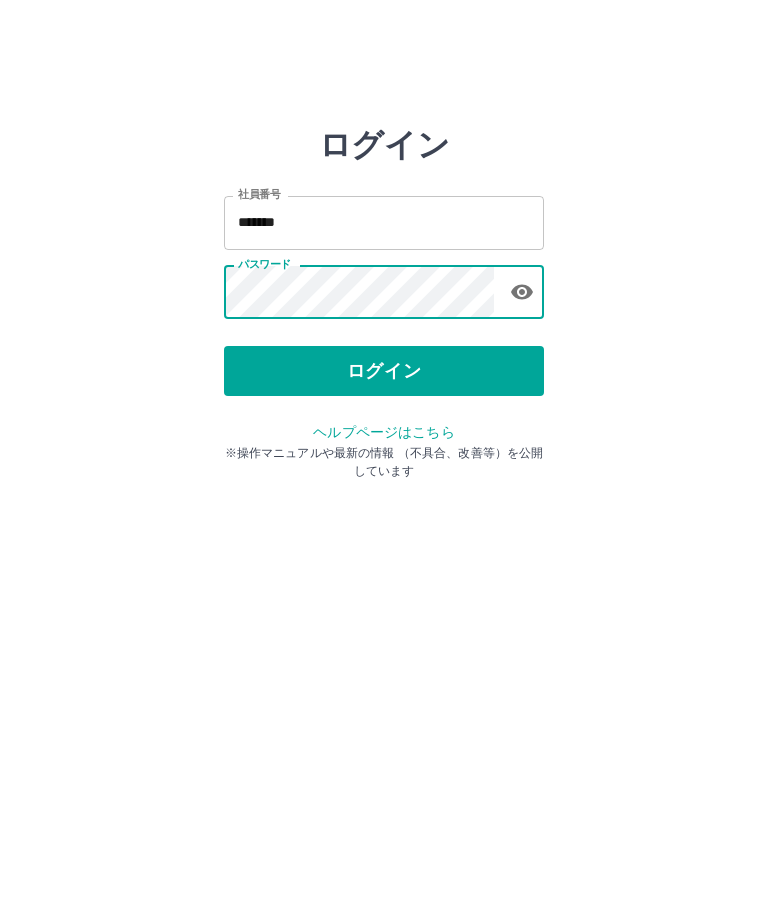 click on "ログイン" at bounding box center [384, 371] 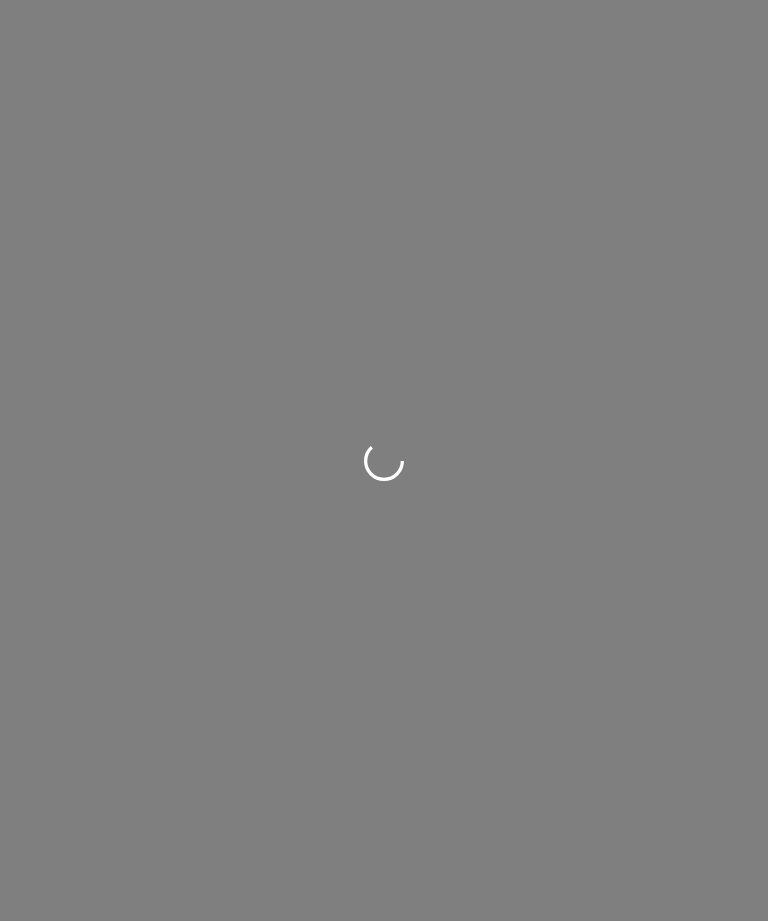 scroll, scrollTop: 0, scrollLeft: 0, axis: both 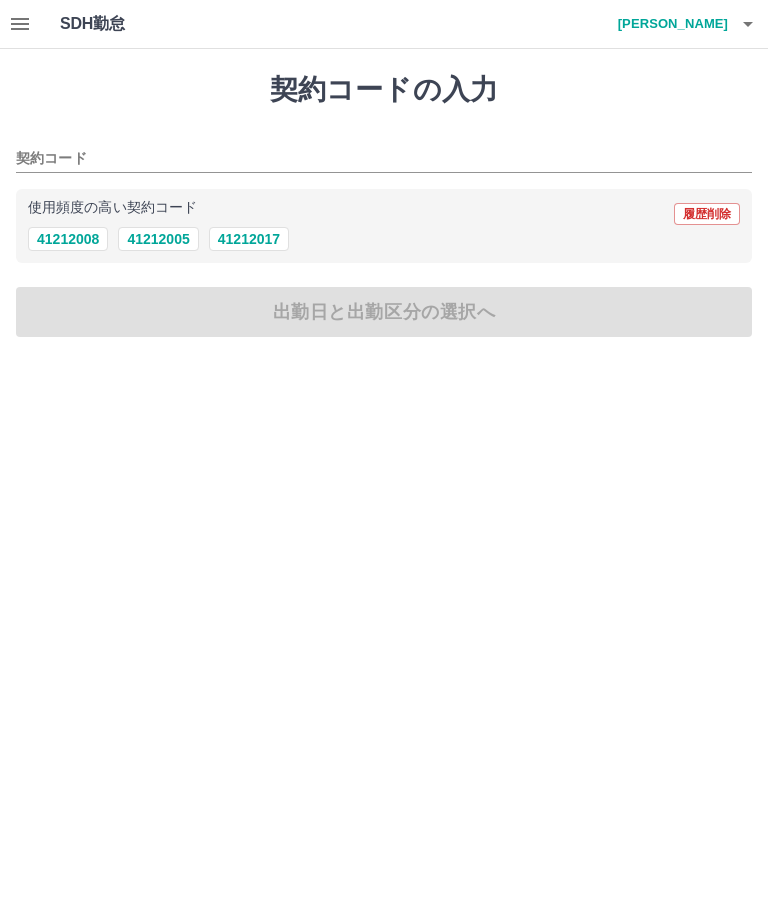 click at bounding box center [20, 24] 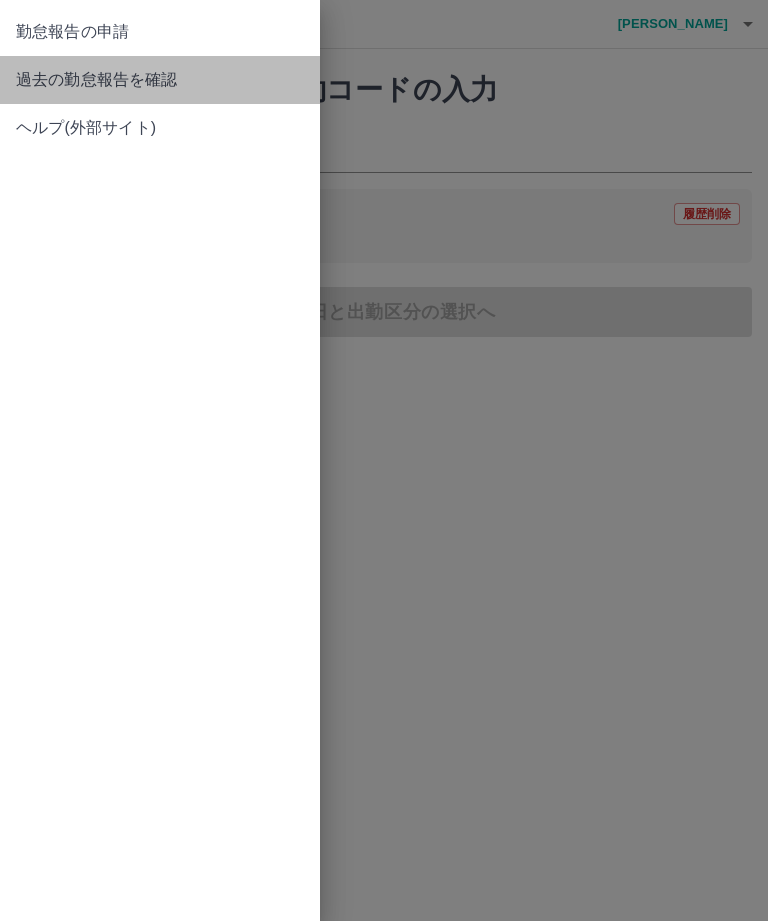 click on "過去の勤怠報告を確認" at bounding box center (160, 80) 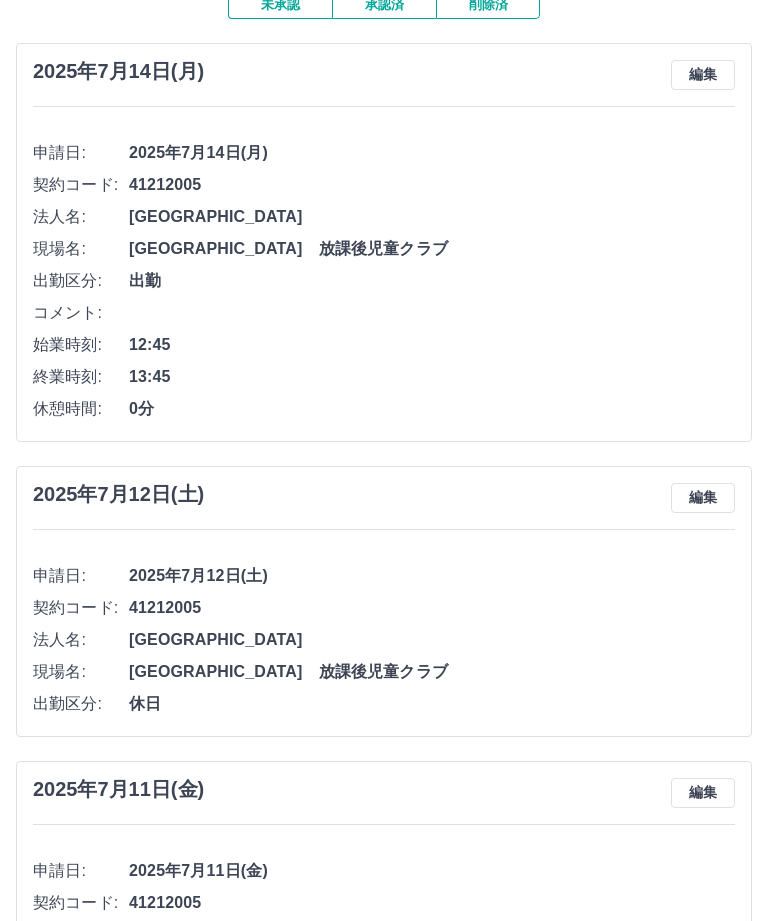 scroll, scrollTop: 193, scrollLeft: 0, axis: vertical 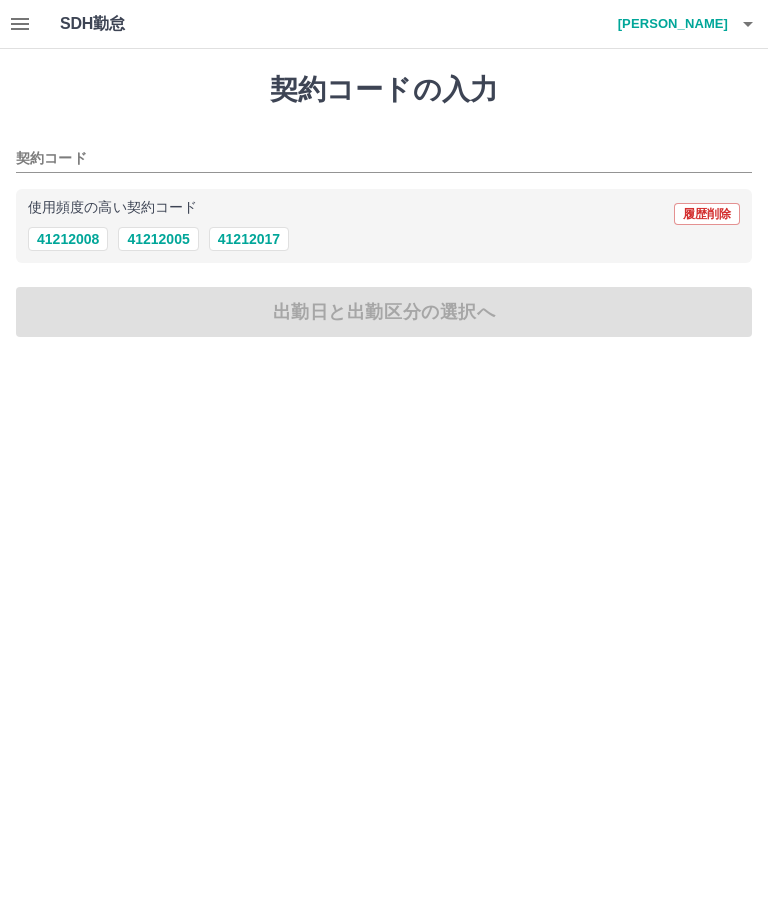 click on "41212005" at bounding box center (158, 239) 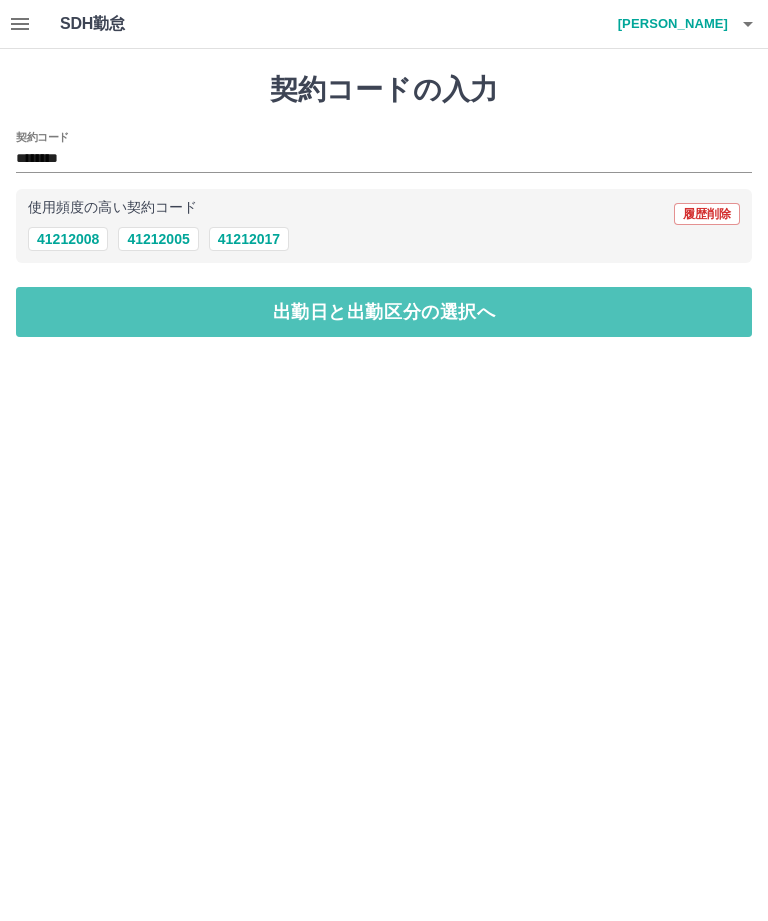 click on "出勤日と出勤区分の選択へ" at bounding box center (384, 312) 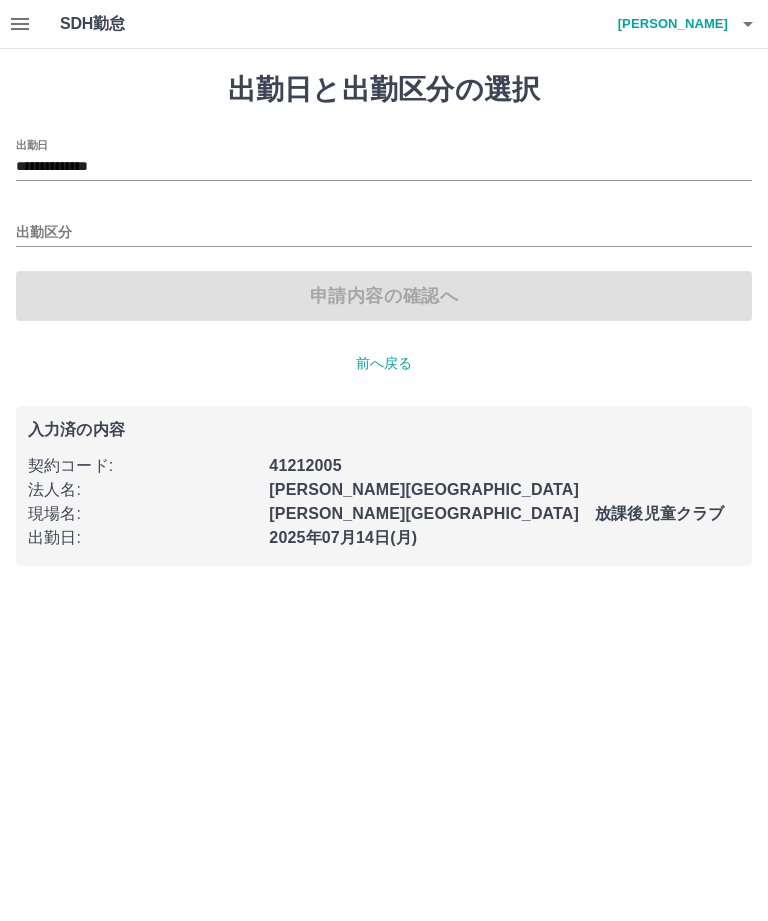 click on "**********" at bounding box center [384, 167] 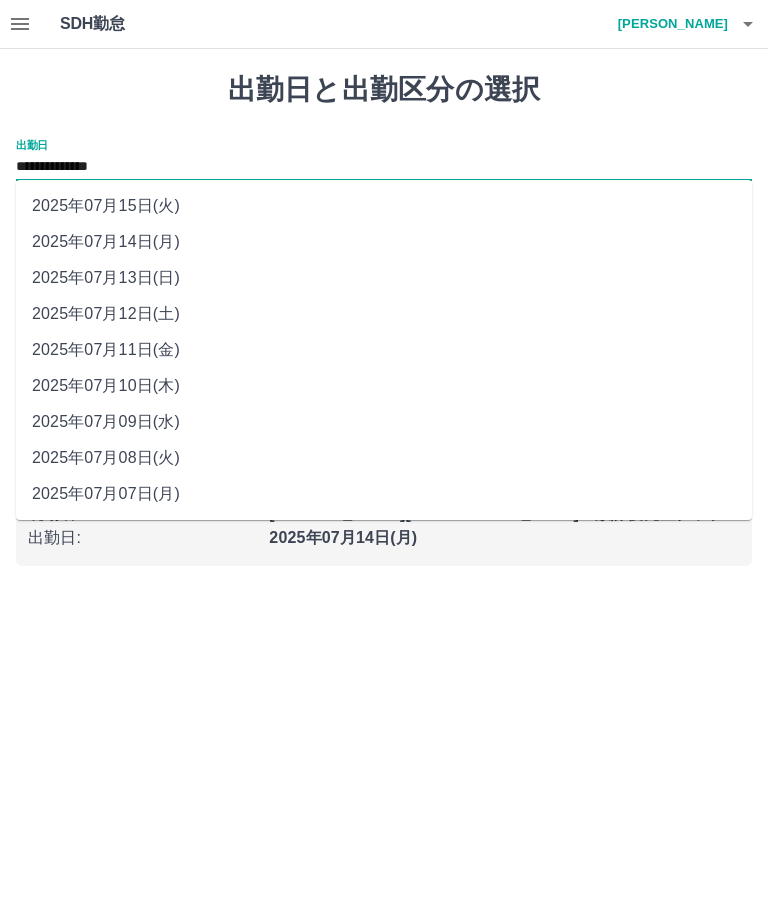 click on "2025年07月13日(日)" at bounding box center (384, 278) 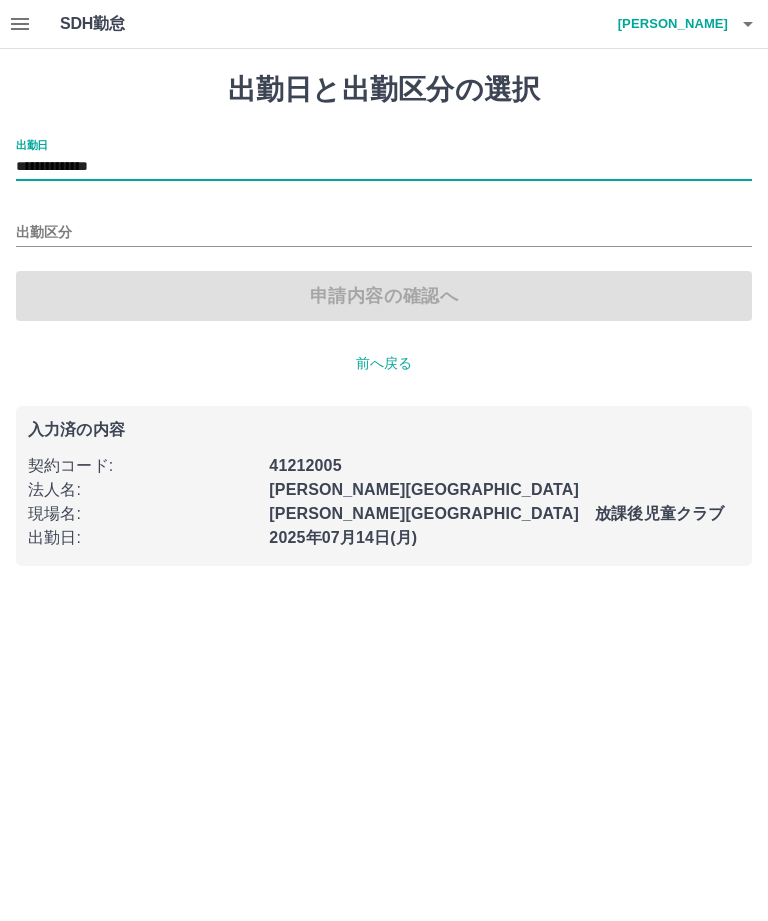 click on "出勤区分" at bounding box center [384, 233] 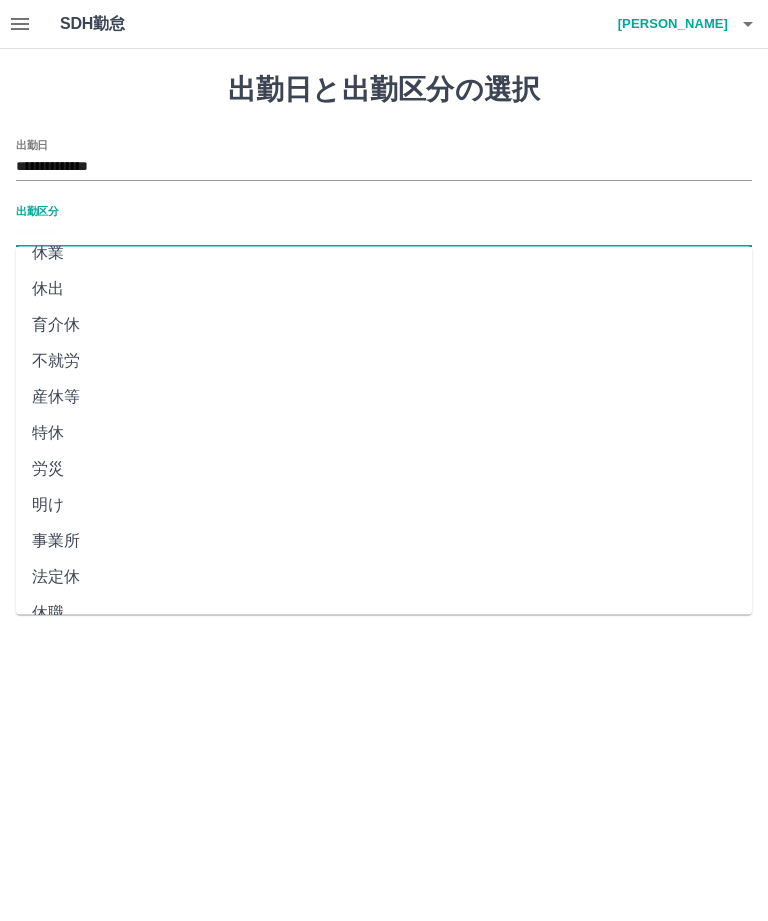 scroll, scrollTop: 270, scrollLeft: 0, axis: vertical 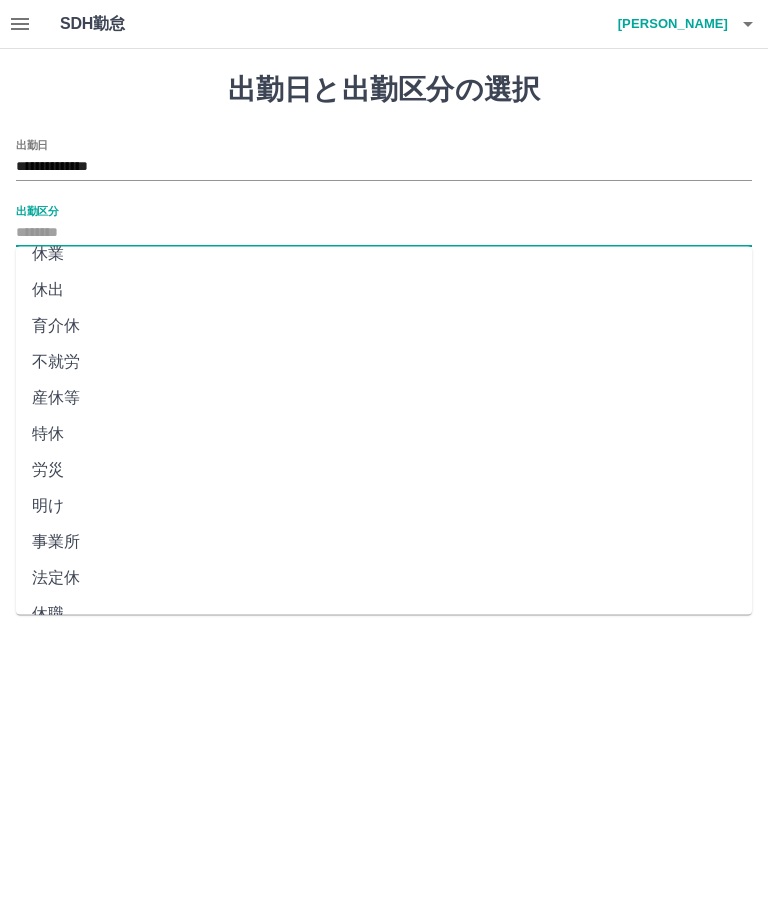 click on "法定休" at bounding box center (384, 579) 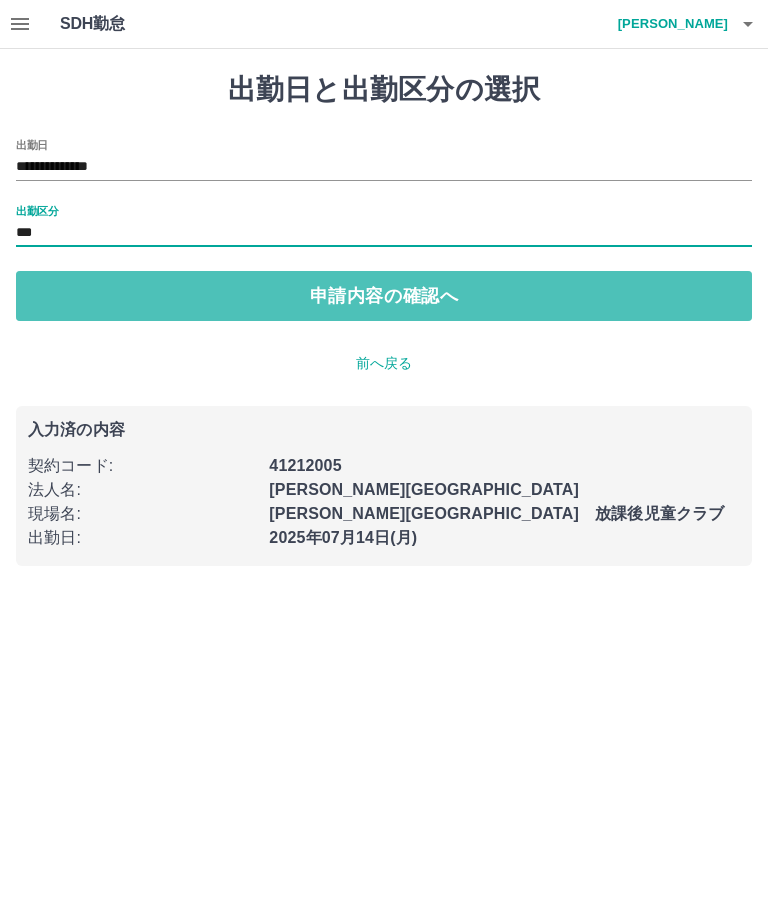 click on "申請内容の確認へ" at bounding box center [384, 296] 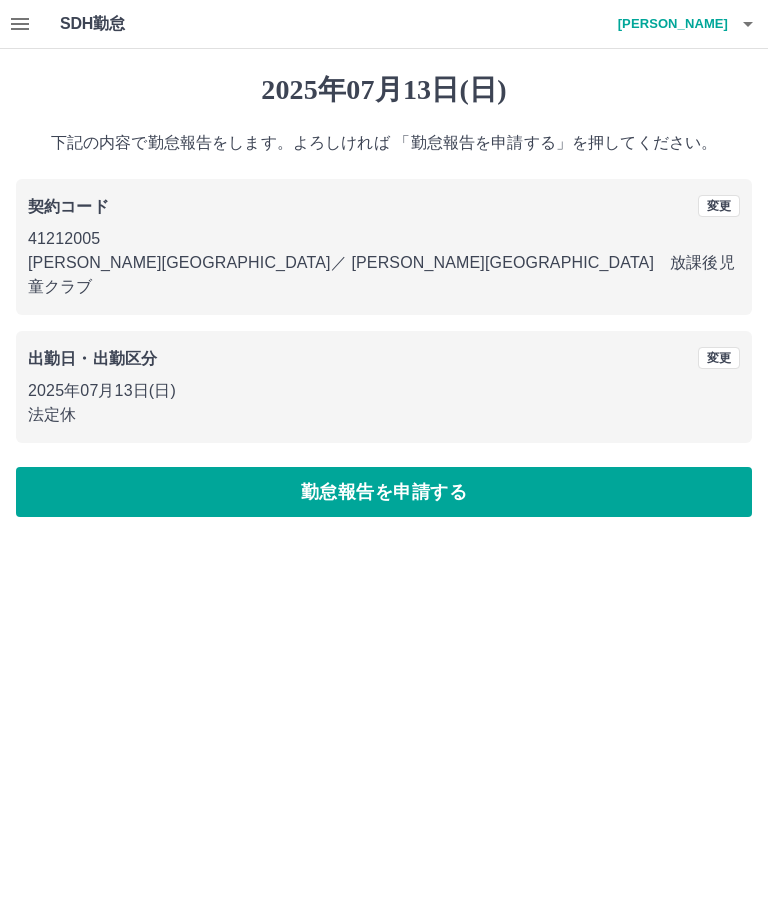 click on "勤怠報告を申請する" at bounding box center [384, 492] 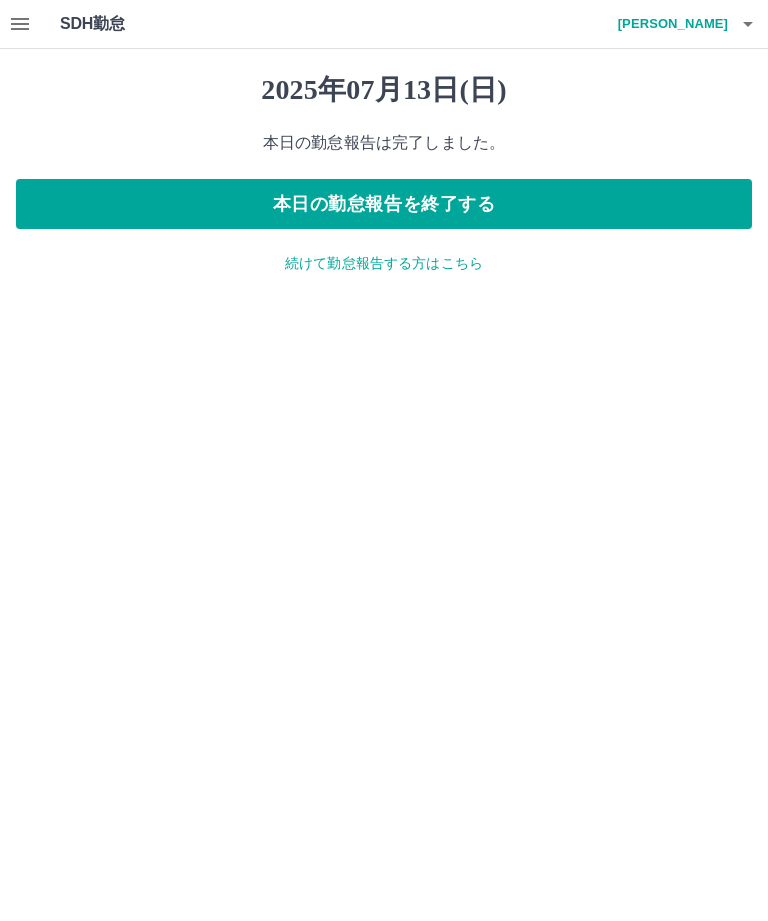 click on "SDH勤怠 石川　由紀子 2025年07月13日(日) 本日の勤怠報告は完了しました。 本日の勤怠報告を終了する 続けて勤怠報告する方はこちら SDH勤怠" at bounding box center [384, 149] 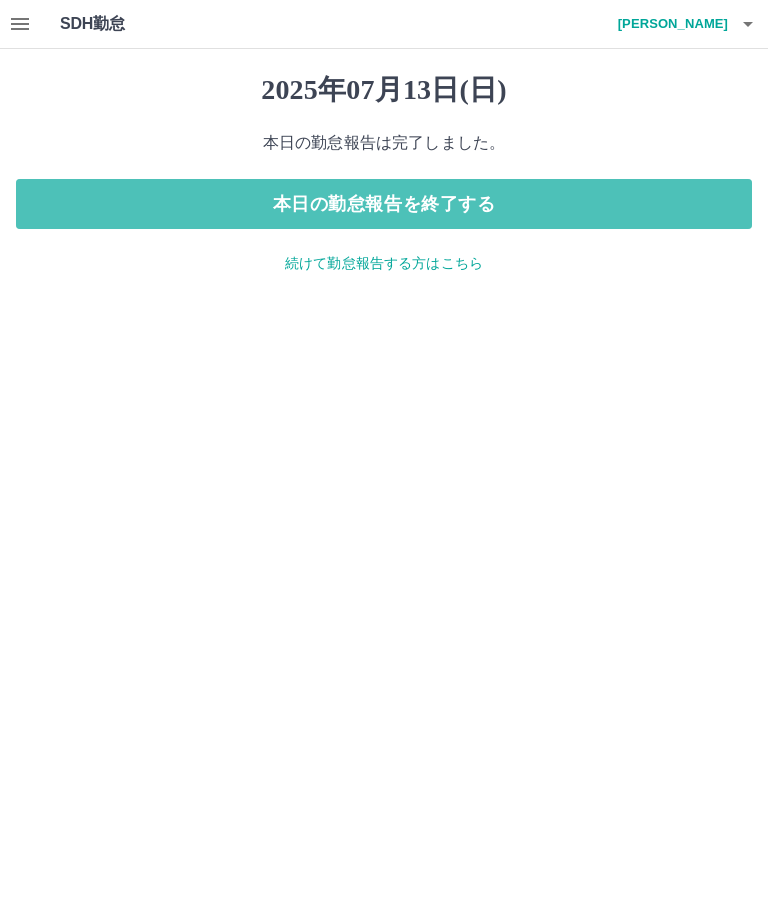 click on "本日の勤怠報告を終了する" at bounding box center (384, 204) 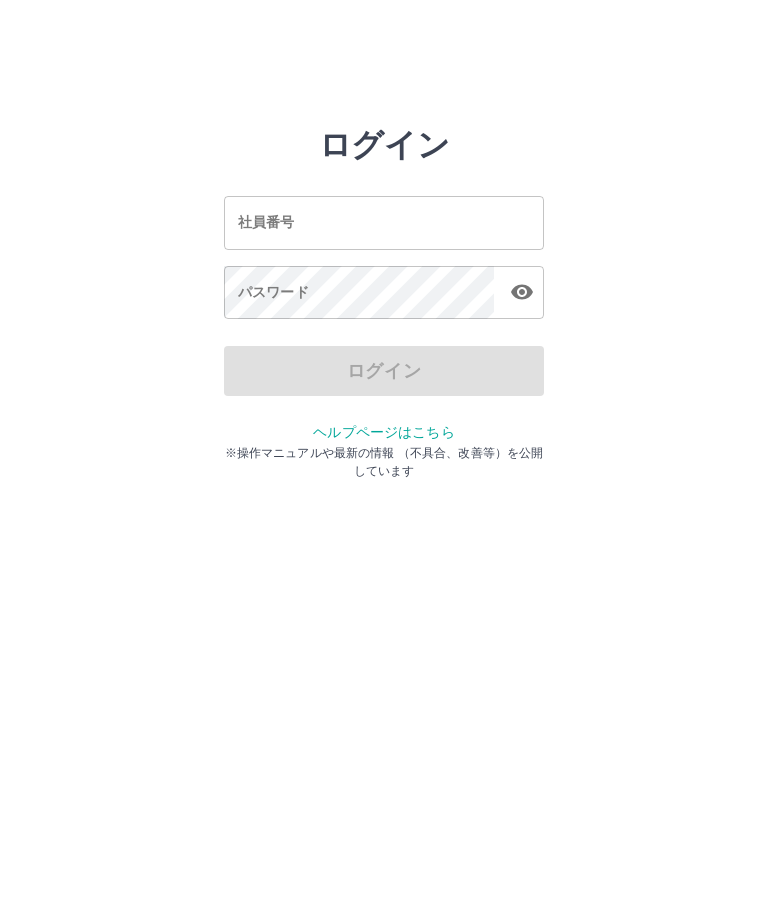 scroll, scrollTop: 0, scrollLeft: 0, axis: both 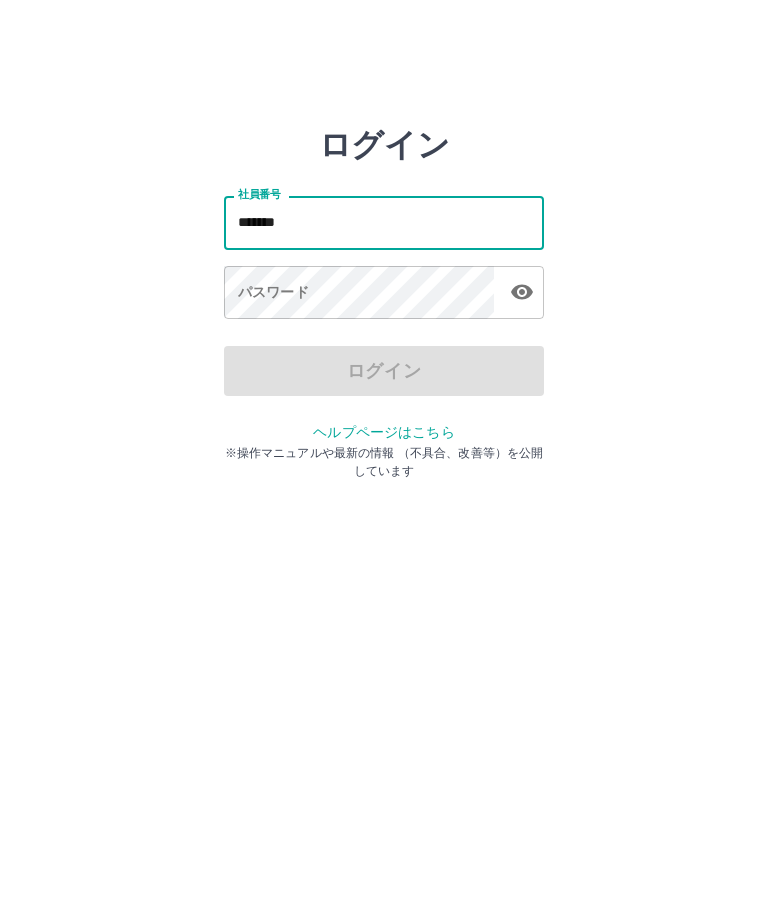 type on "*******" 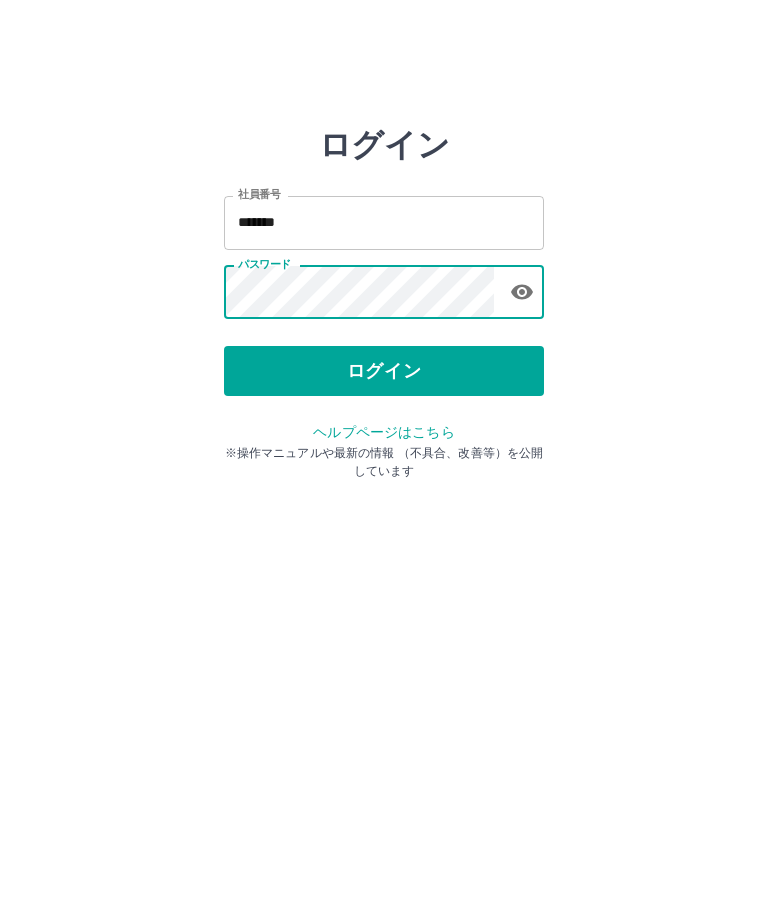 click on "ログイン" at bounding box center [384, 371] 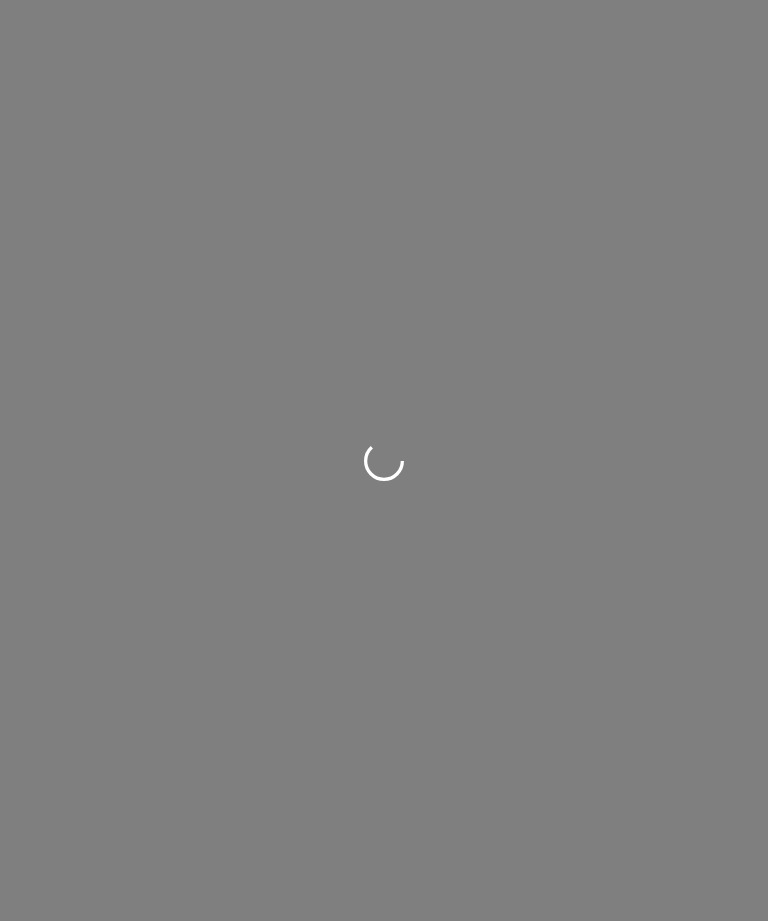 scroll, scrollTop: 0, scrollLeft: 0, axis: both 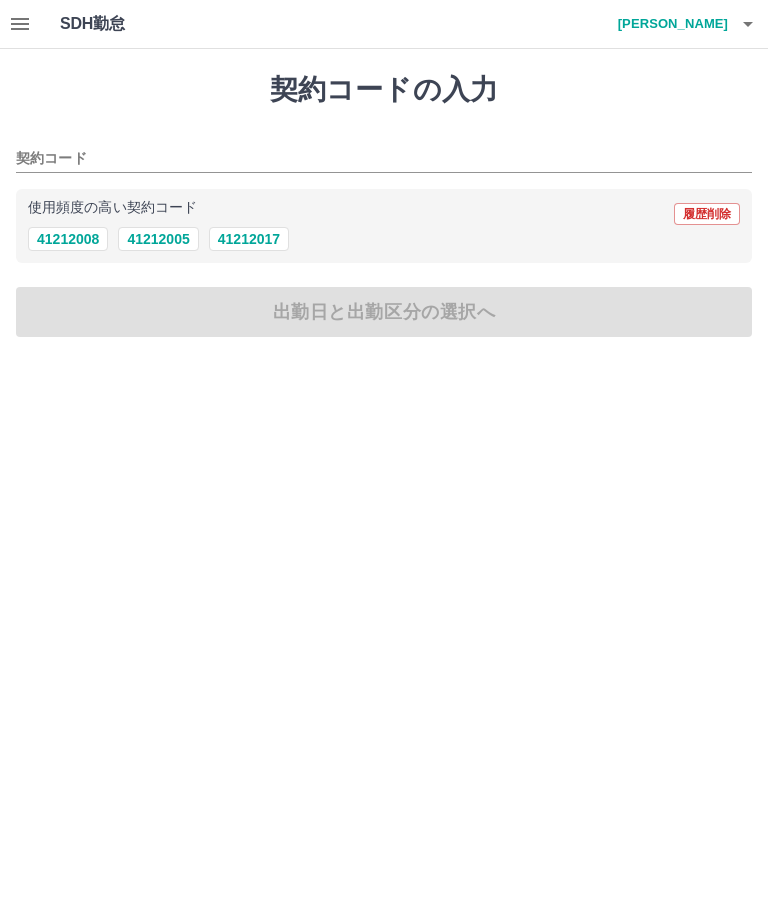 click 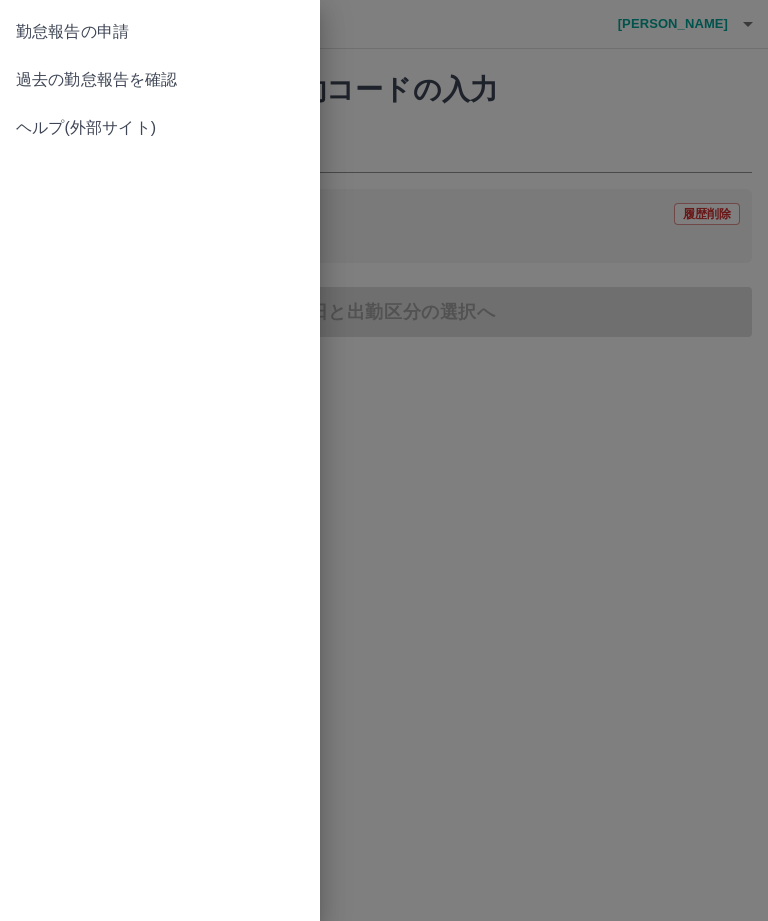 click on "過去の勤怠報告を確認" at bounding box center [160, 80] 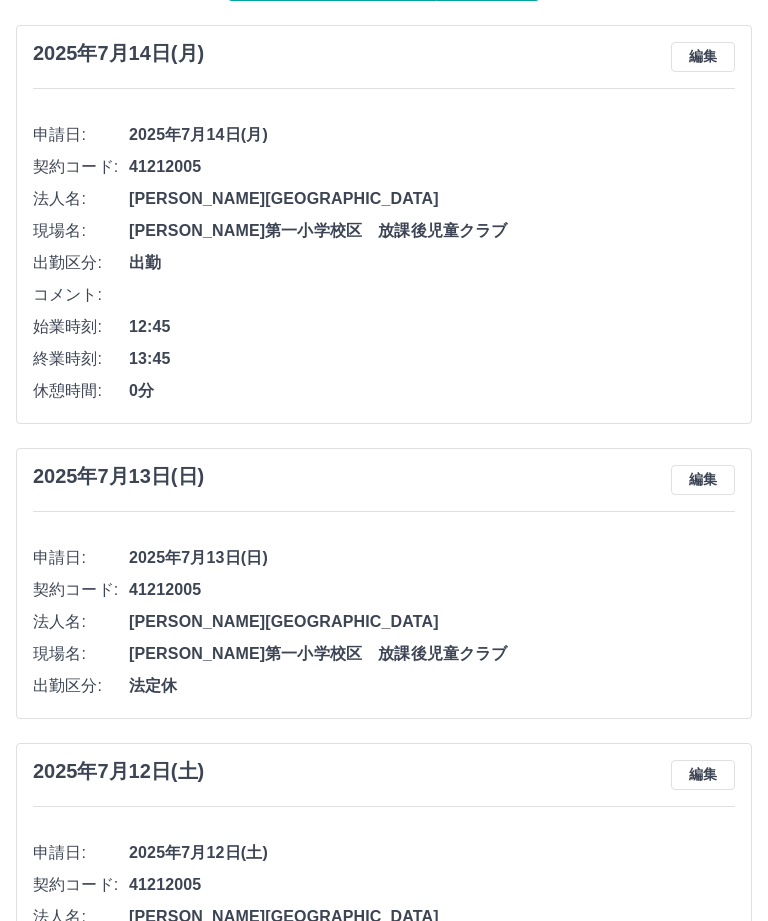 scroll, scrollTop: 159, scrollLeft: 0, axis: vertical 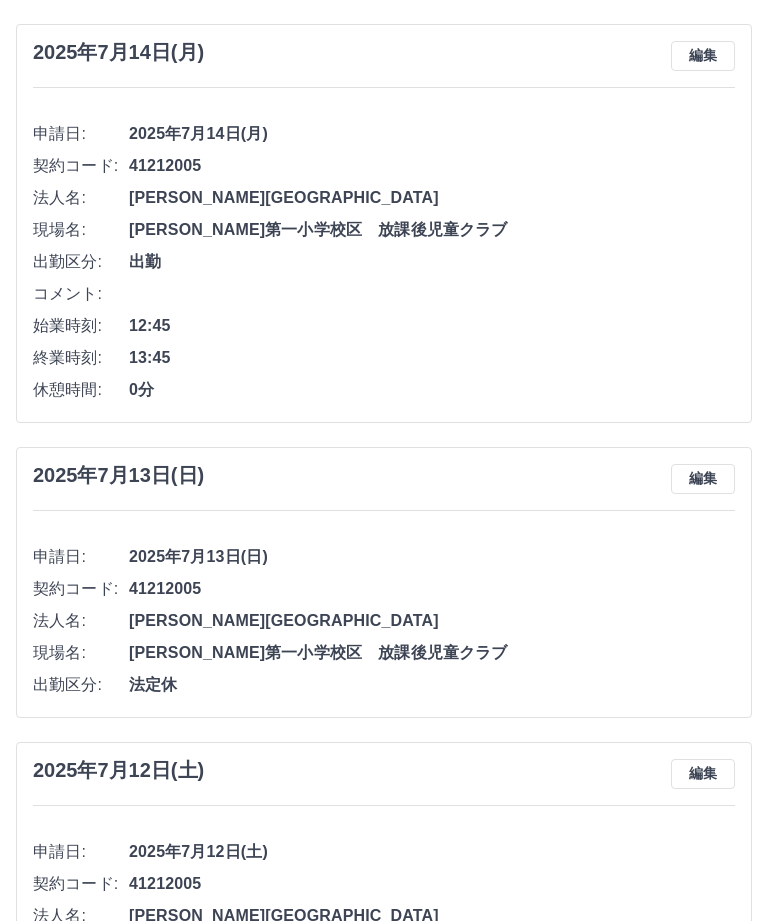 click on "[DATE] 編集 申請日: [DATE] 契約コード: 41212005 法人名: [PERSON_NAME][GEOGRAPHIC_DATA] 現場名: [PERSON_NAME][GEOGRAPHIC_DATA]　放課後児童クラブ 出勤区分: 出勤 コメント: 始業時刻: 12:45 終業時刻: 13:45 休憩時間: 0分 [DATE] 編集 申請日: [DATE] 契約コード: 41212005 法人名: [PERSON_NAME][GEOGRAPHIC_DATA] 現場名: [PERSON_NAME][GEOGRAPHIC_DATA]　放課後児童クラブ 出勤区分: 法定休 [DATE] 編集 申請日: [DATE] 契約コード: 41212005 法人名: [PERSON_NAME][GEOGRAPHIC_DATA] 現場名: [PERSON_NAME][GEOGRAPHIC_DATA]　放課後児童クラブ 出勤区分: 休日 [DATE] 編集 申請日: [DATE] 契約コード: 41212005 法人名: [PERSON_NAME][GEOGRAPHIC_DATA] 現場名: [PERSON_NAME][GEOGRAPHIC_DATA]　放課後児童クラブ 出勤区分: 出勤 コメント: 始業時刻: 14:00 終業時刻: 17:00 休憩時間: 0分 [DATE] 編集 申請日: [DATE] 契約コード: 41212005 法人名: 出勤" at bounding box center (384, 2903) 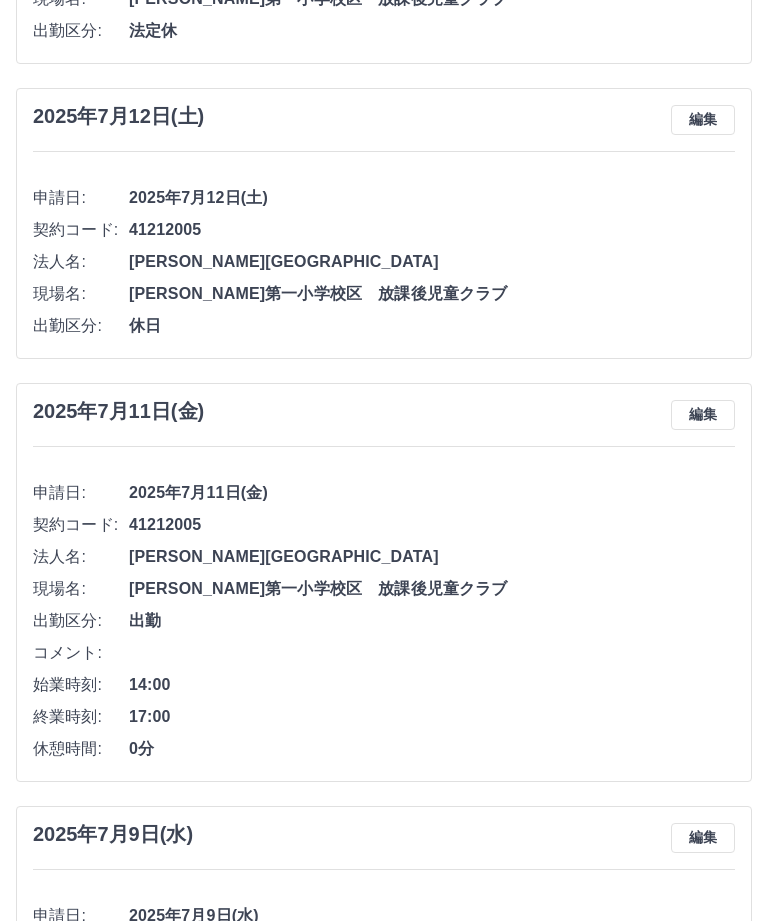 scroll, scrollTop: 814, scrollLeft: 0, axis: vertical 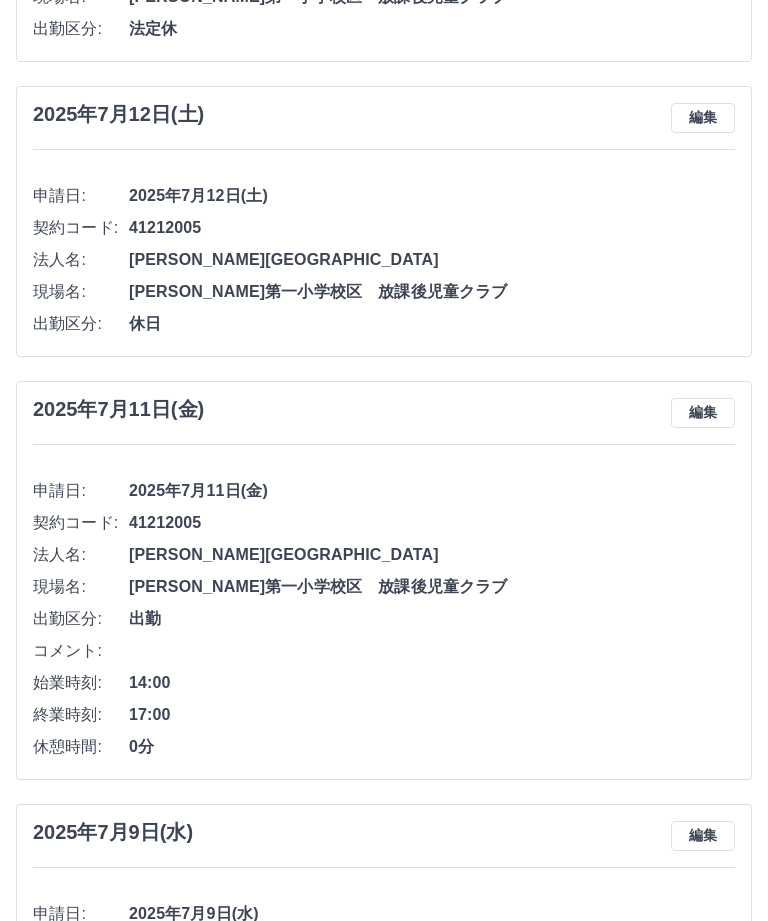click on "[DATE] 編集" at bounding box center (384, 414) 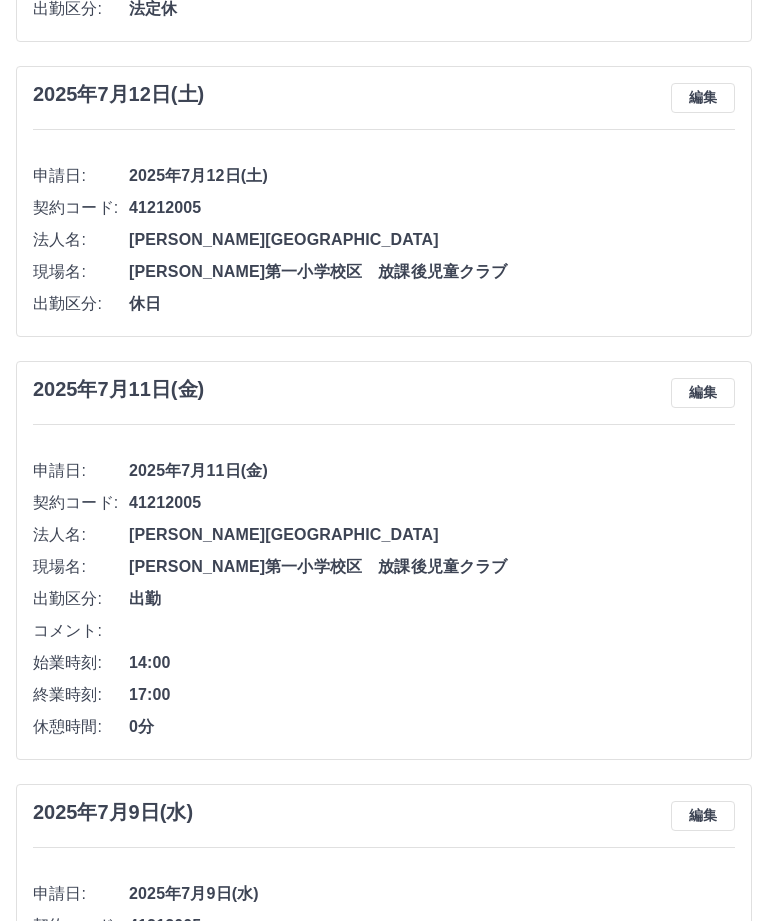 scroll, scrollTop: 834, scrollLeft: 0, axis: vertical 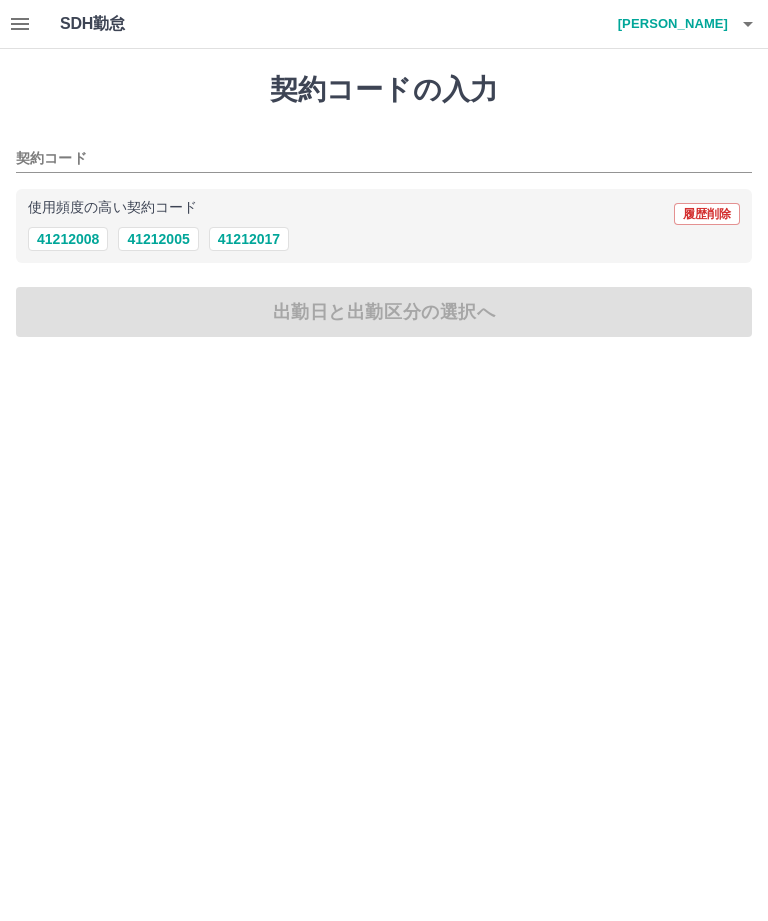 click on "契約コード" at bounding box center [369, 159] 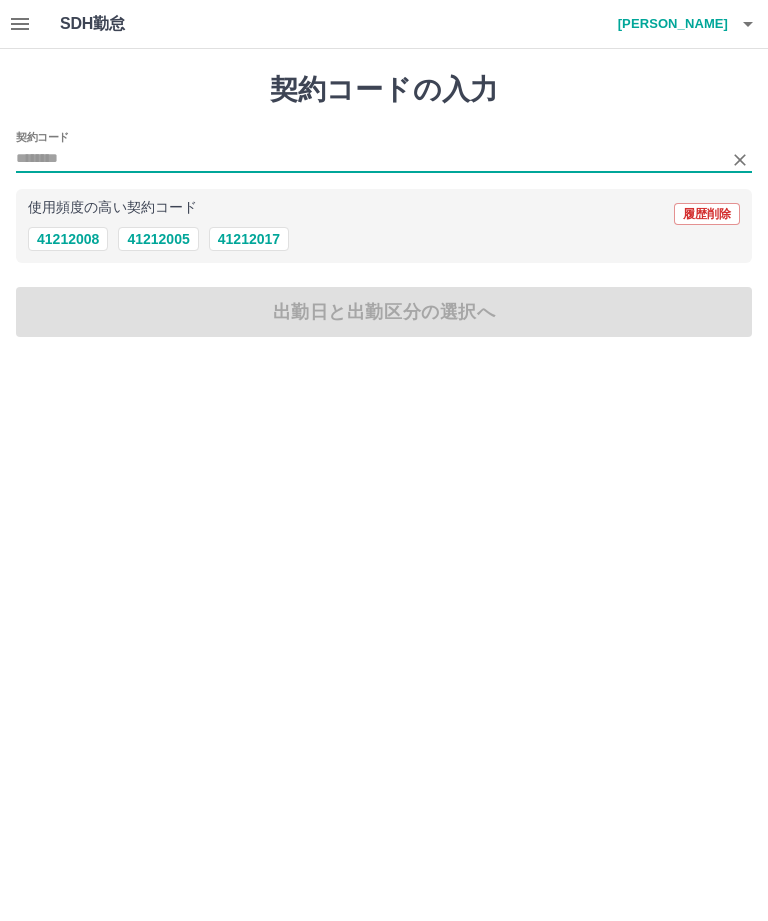 click on "41212005" at bounding box center (158, 239) 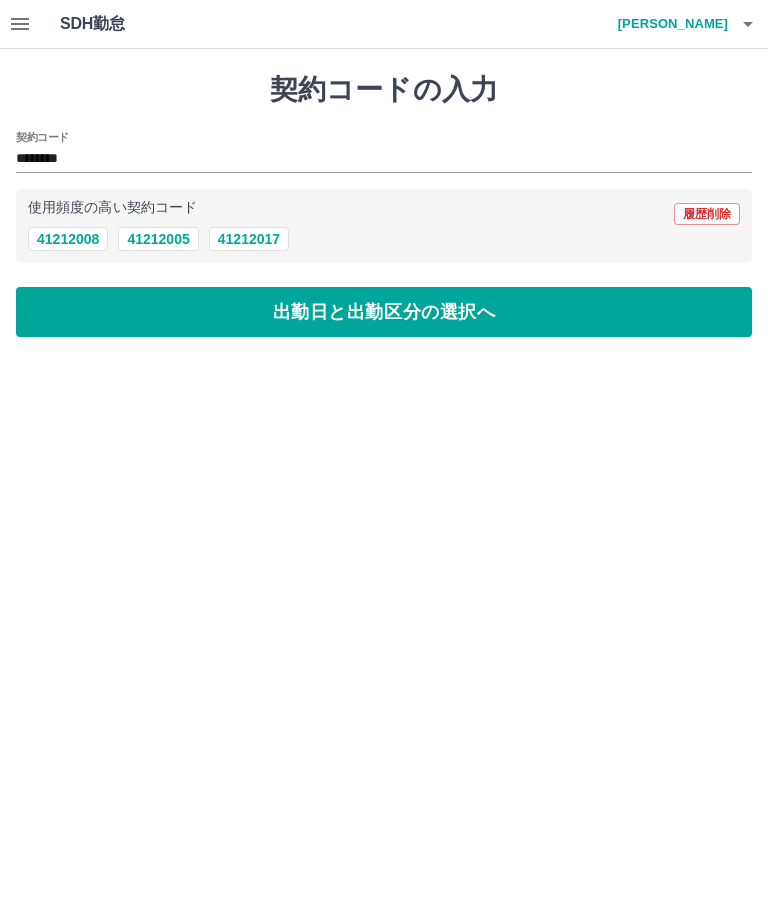 click on "出勤日と出勤区分の選択へ" at bounding box center (384, 312) 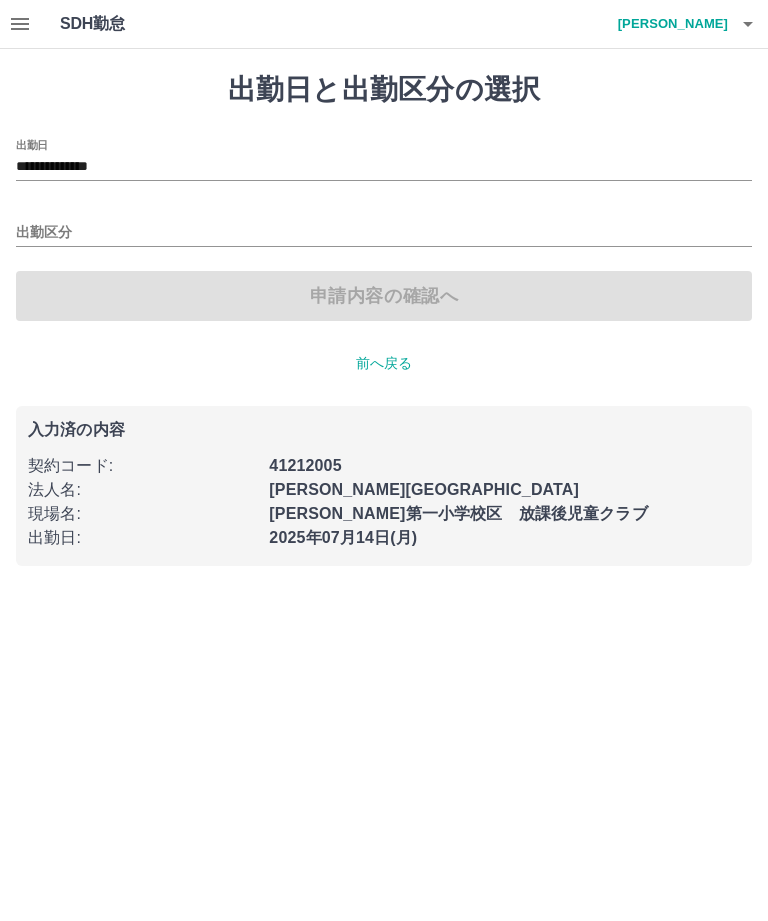 click on "**********" at bounding box center (384, 295) 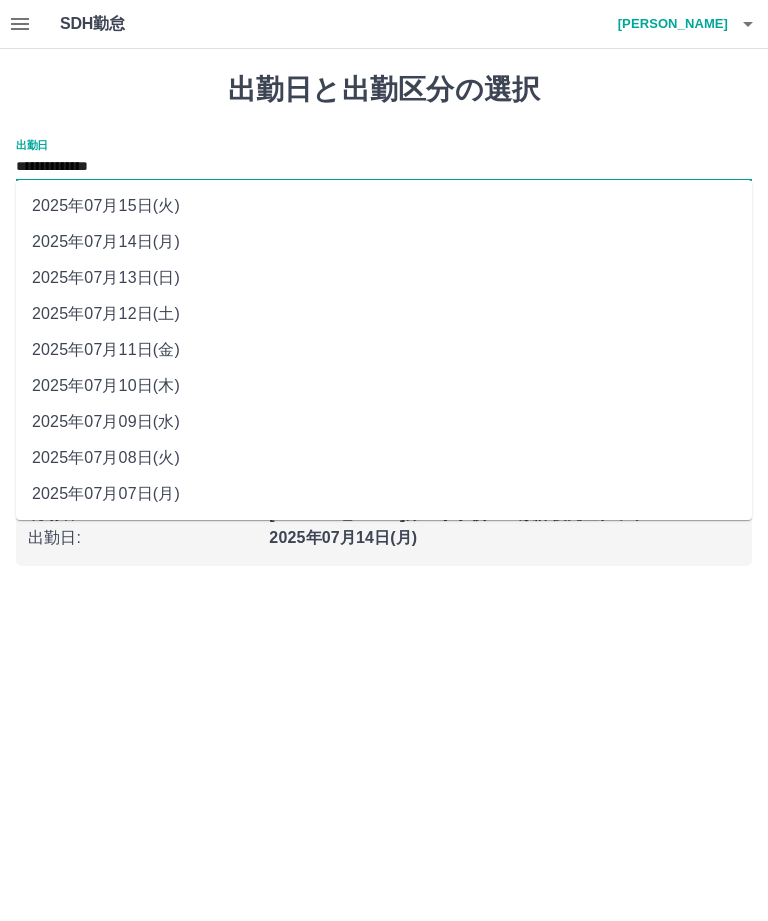 click on "2025年07月10日(木)" at bounding box center [384, 386] 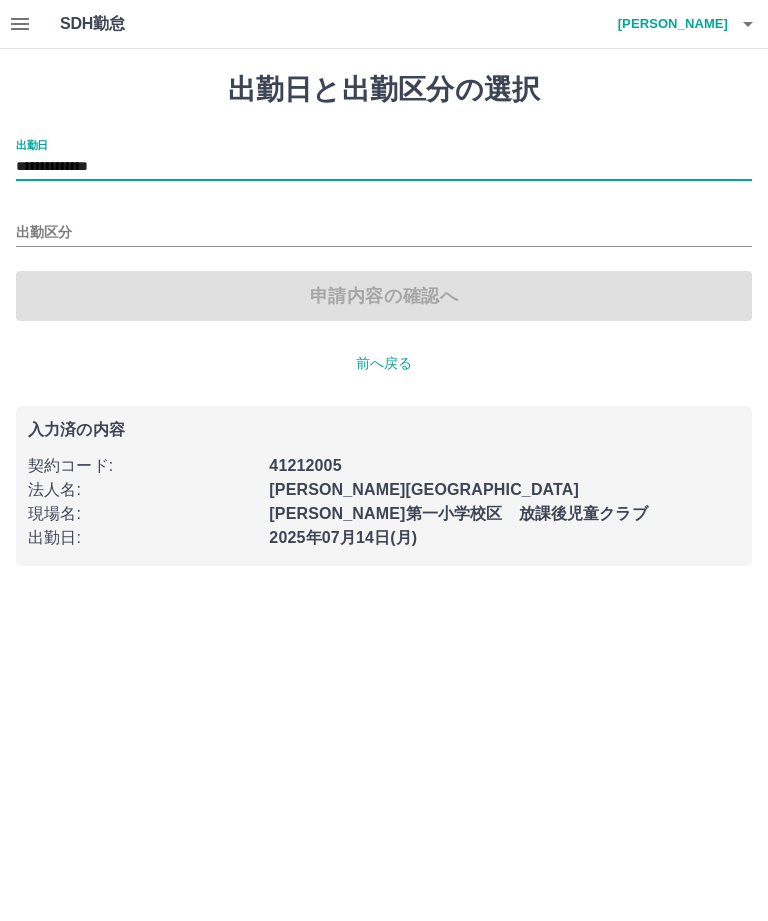 click on "出勤区分" at bounding box center (384, 233) 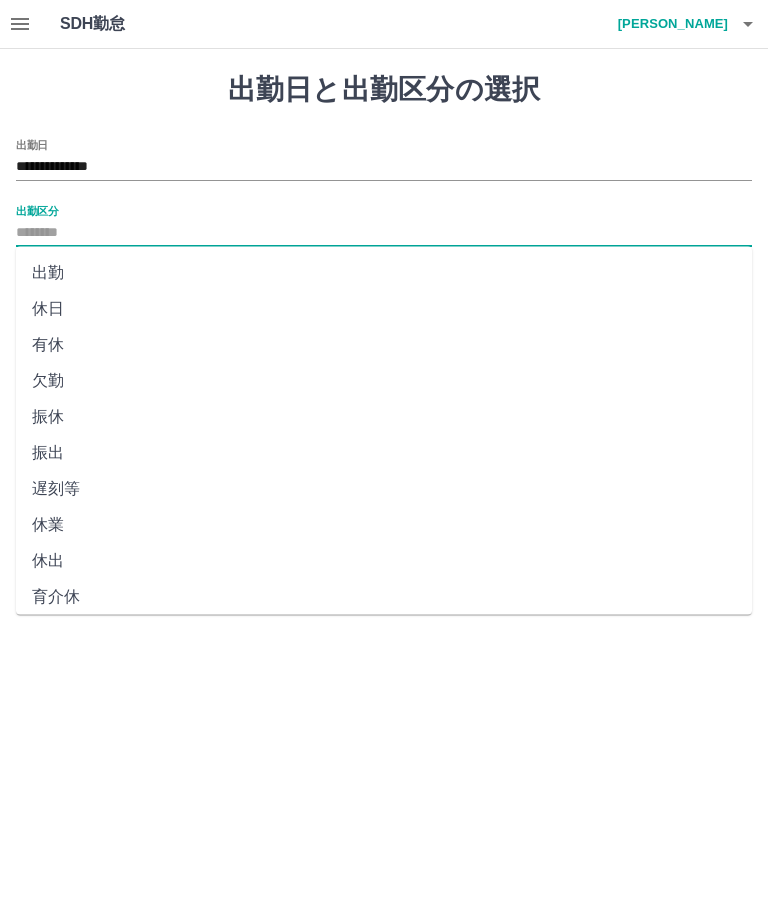 click on "休日" at bounding box center (384, 309) 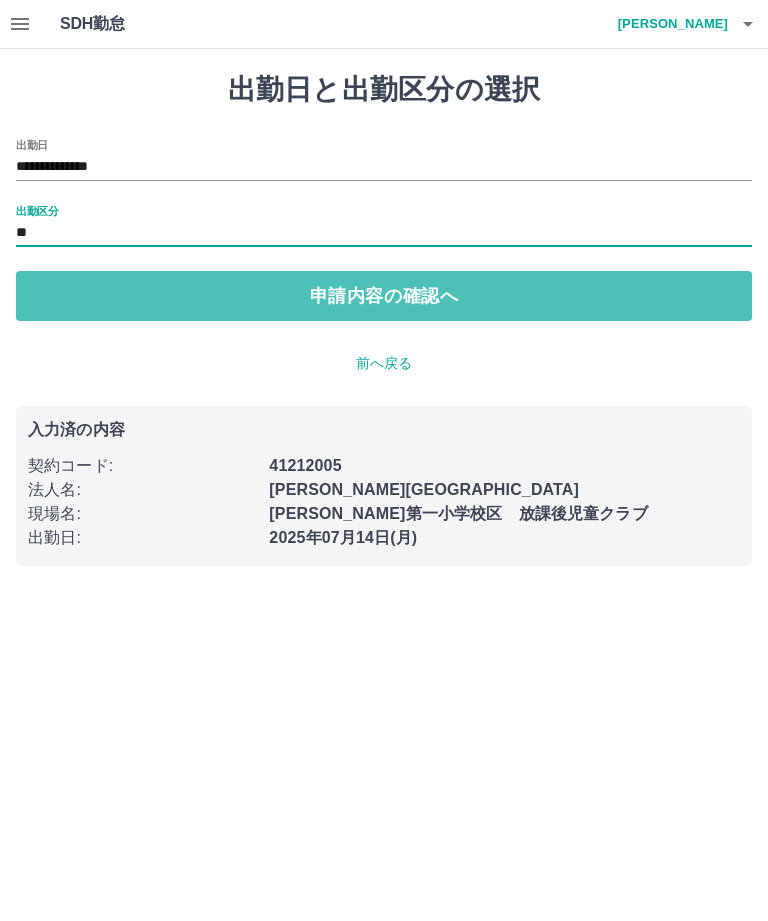 click on "申請内容の確認へ" at bounding box center (384, 296) 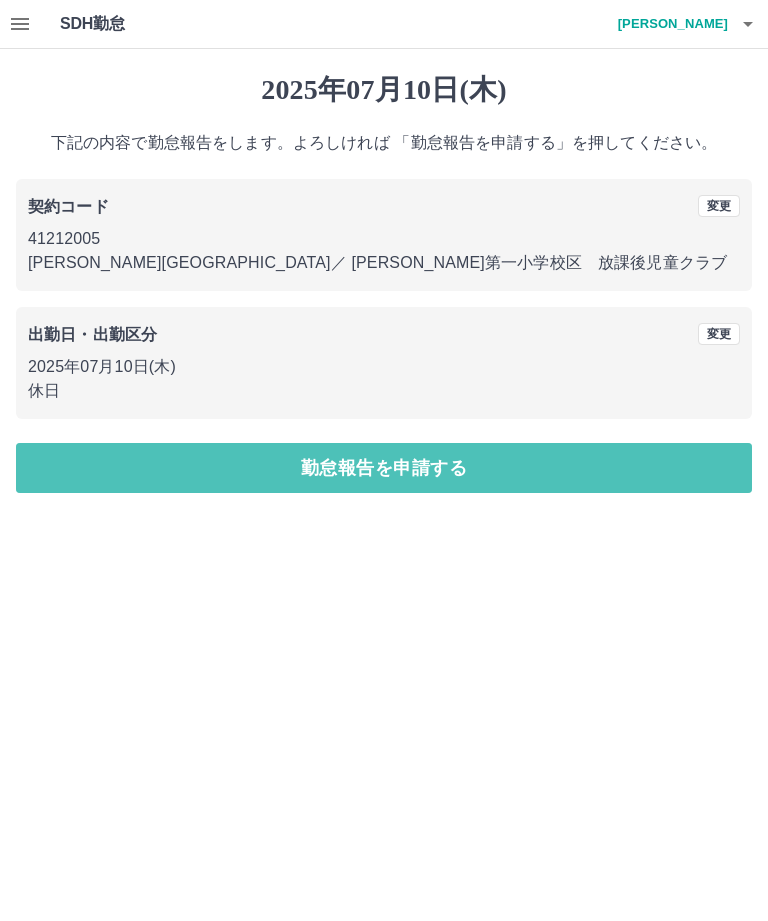 click on "勤怠報告を申請する" at bounding box center [384, 468] 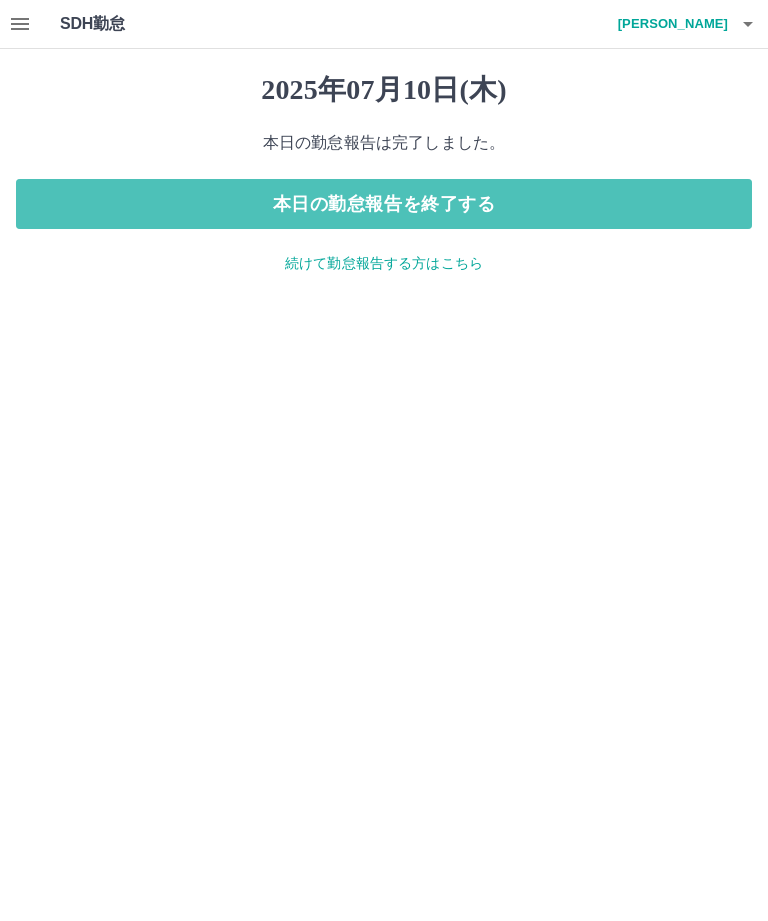 click on "本日の勤怠報告を終了する" at bounding box center [384, 204] 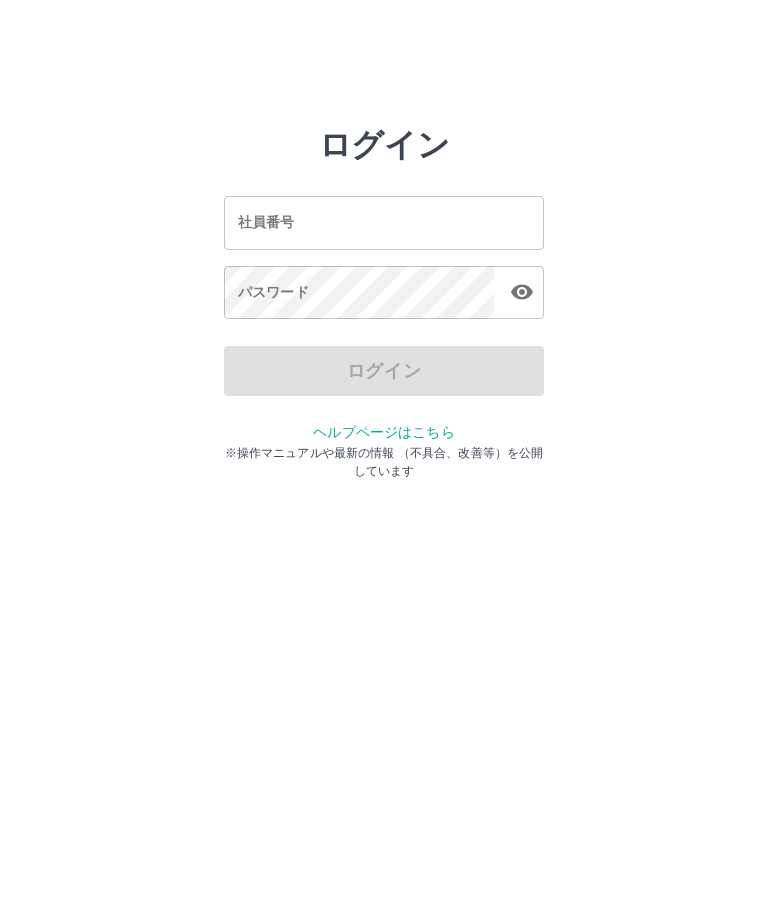scroll, scrollTop: 0, scrollLeft: 0, axis: both 